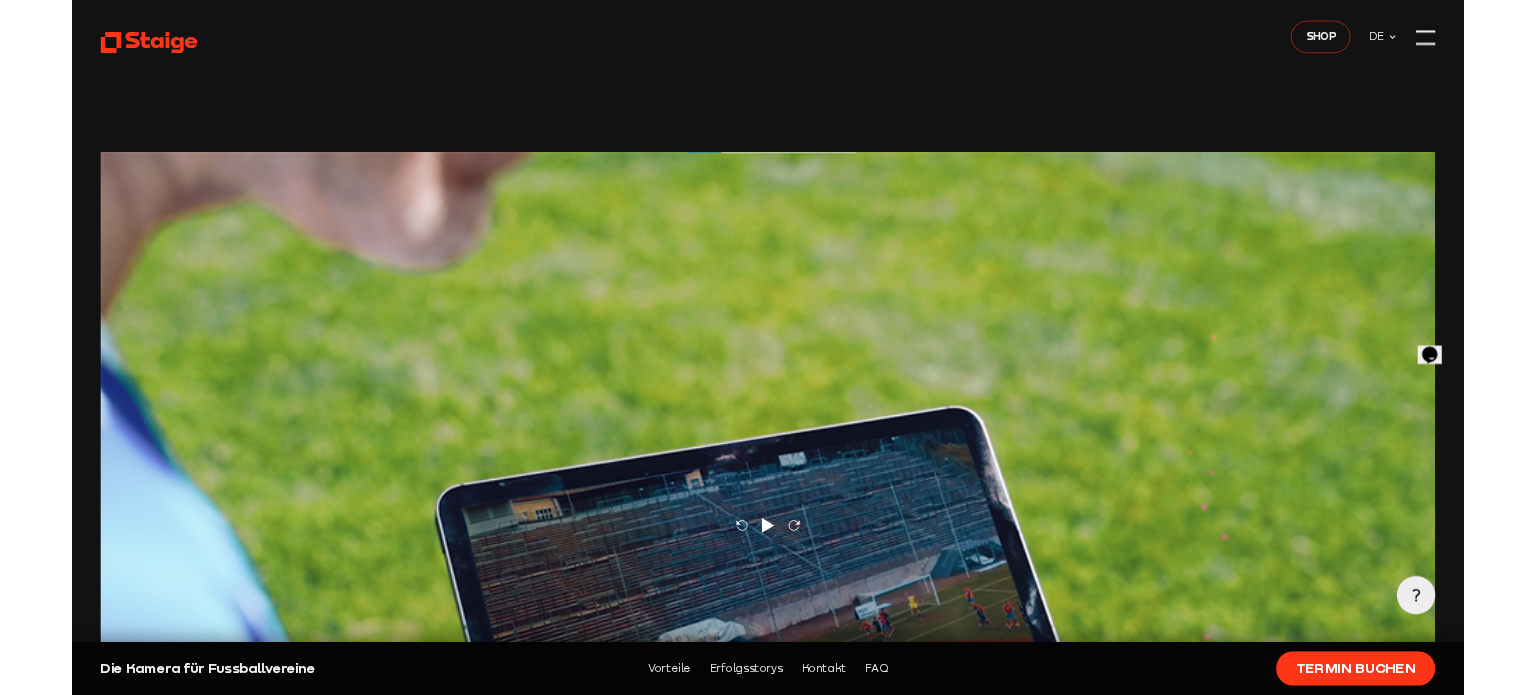 scroll, scrollTop: 0, scrollLeft: 0, axis: both 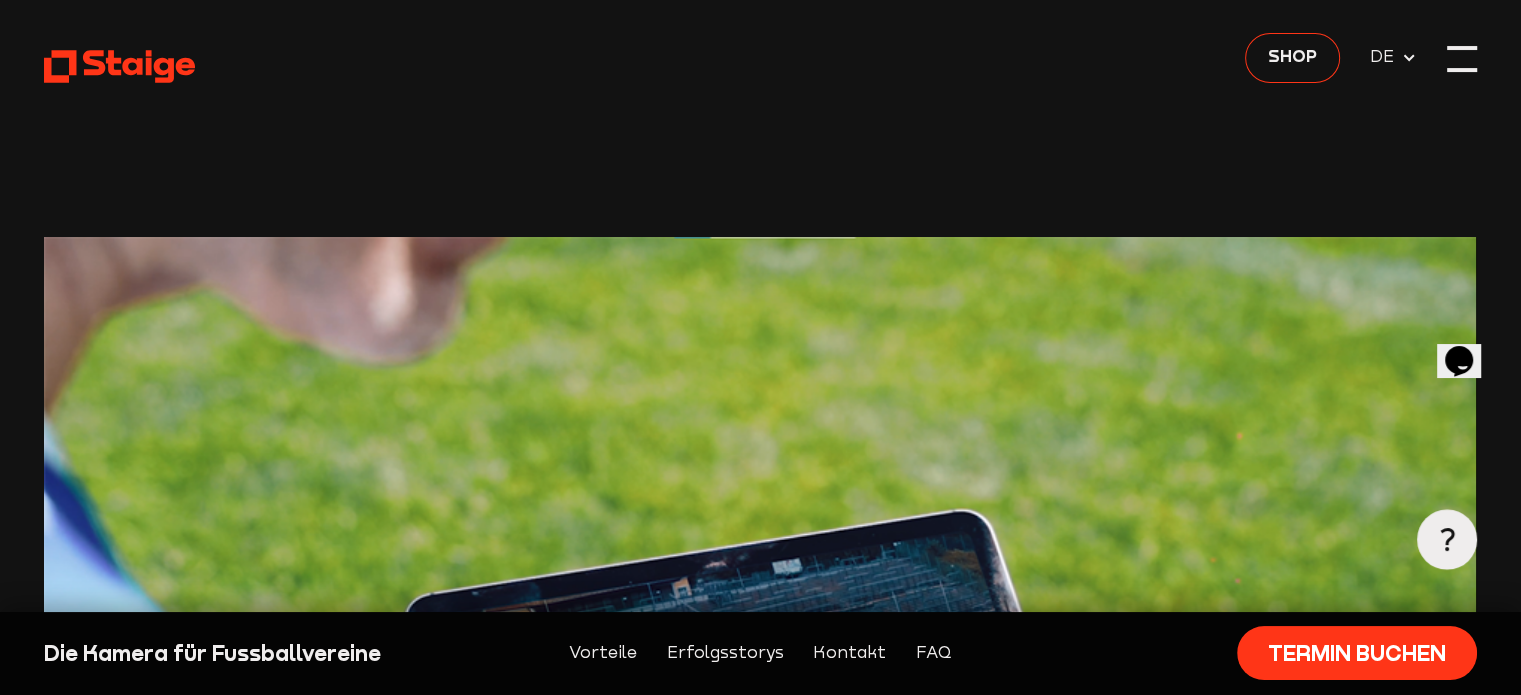 click at bounding box center (1462, 59) 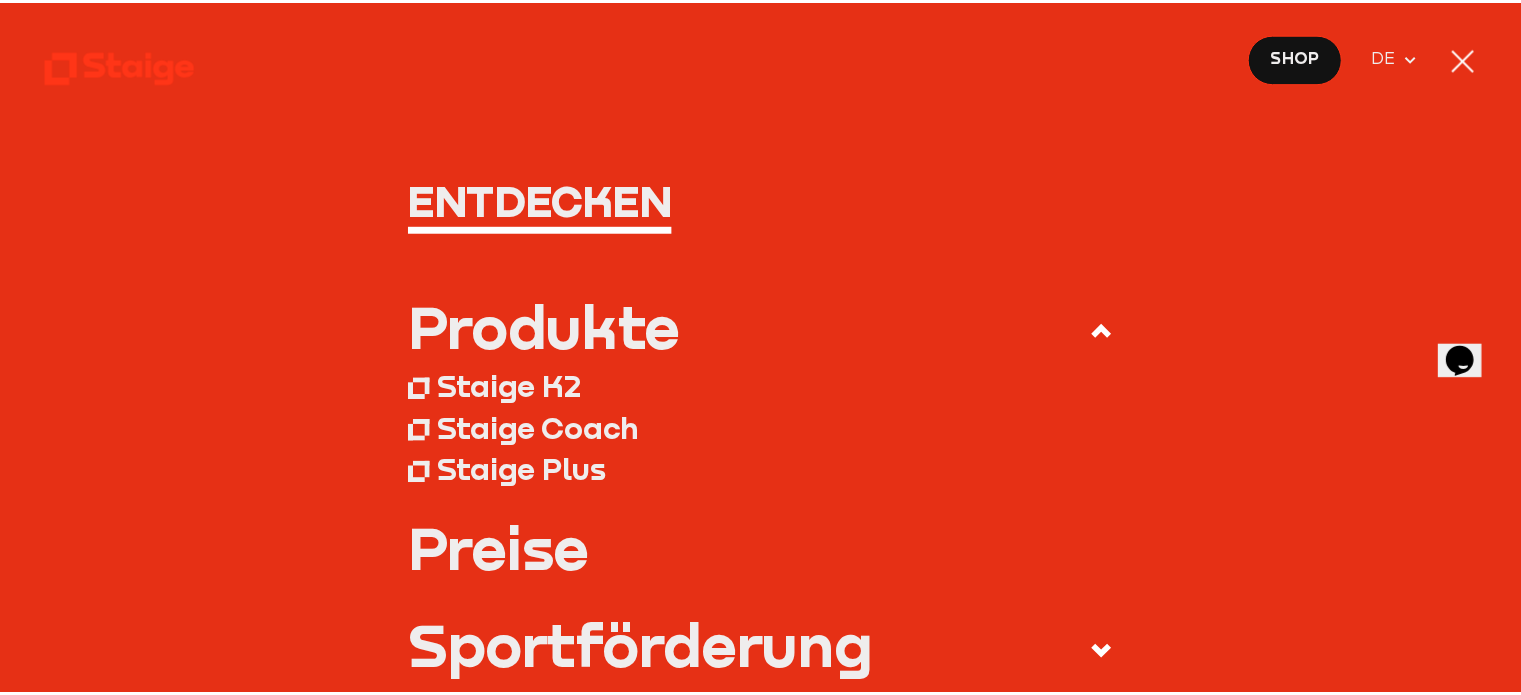 scroll, scrollTop: 100, scrollLeft: 0, axis: vertical 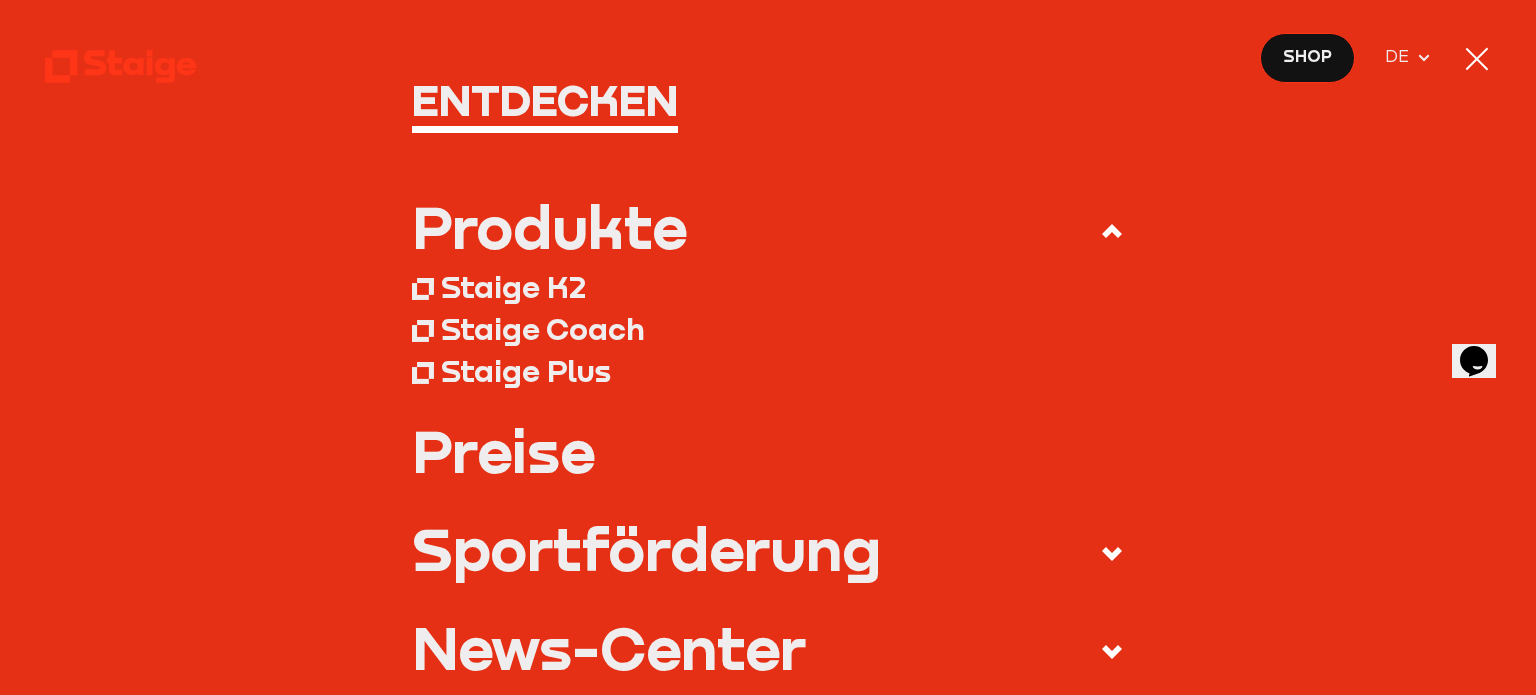 click at bounding box center [1477, 60] 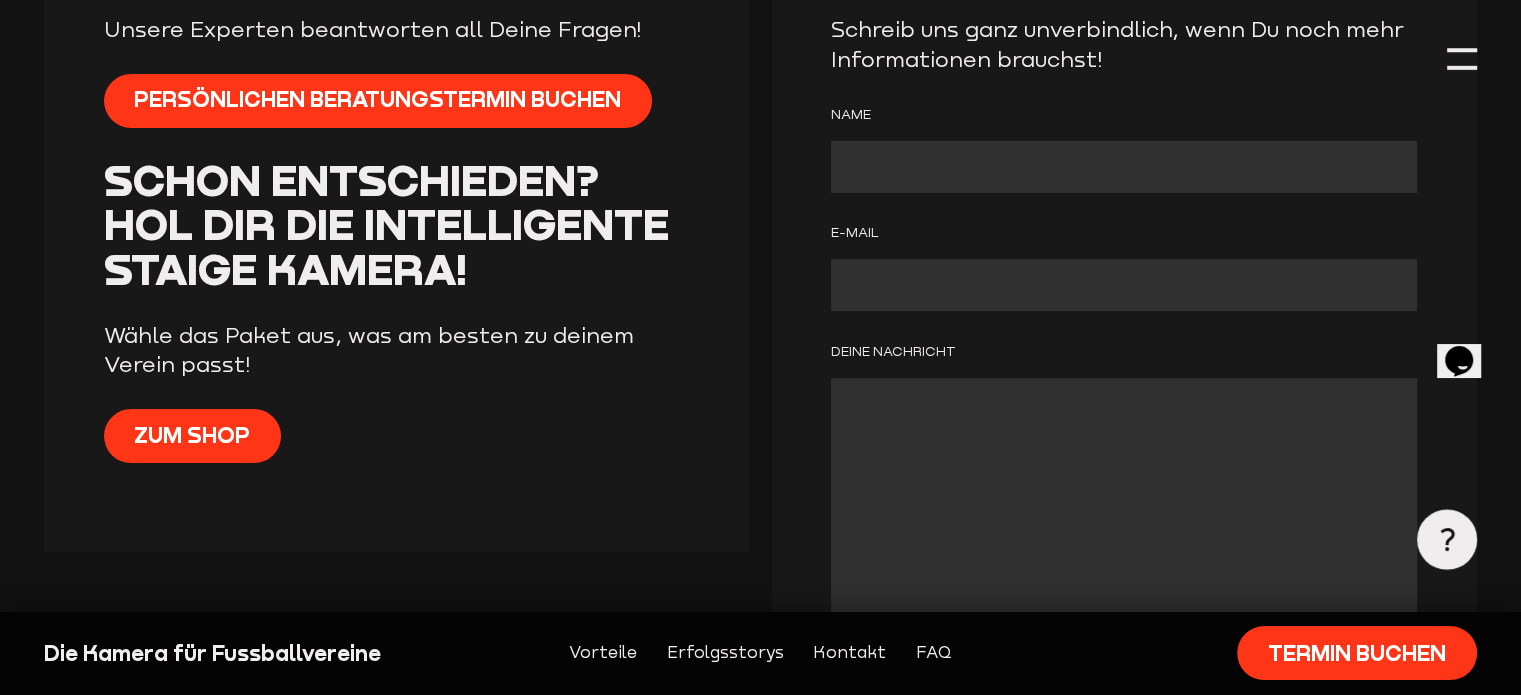 drag, startPoint x: 1033, startPoint y: 158, endPoint x: 984, endPoint y: 360, distance: 207.85812 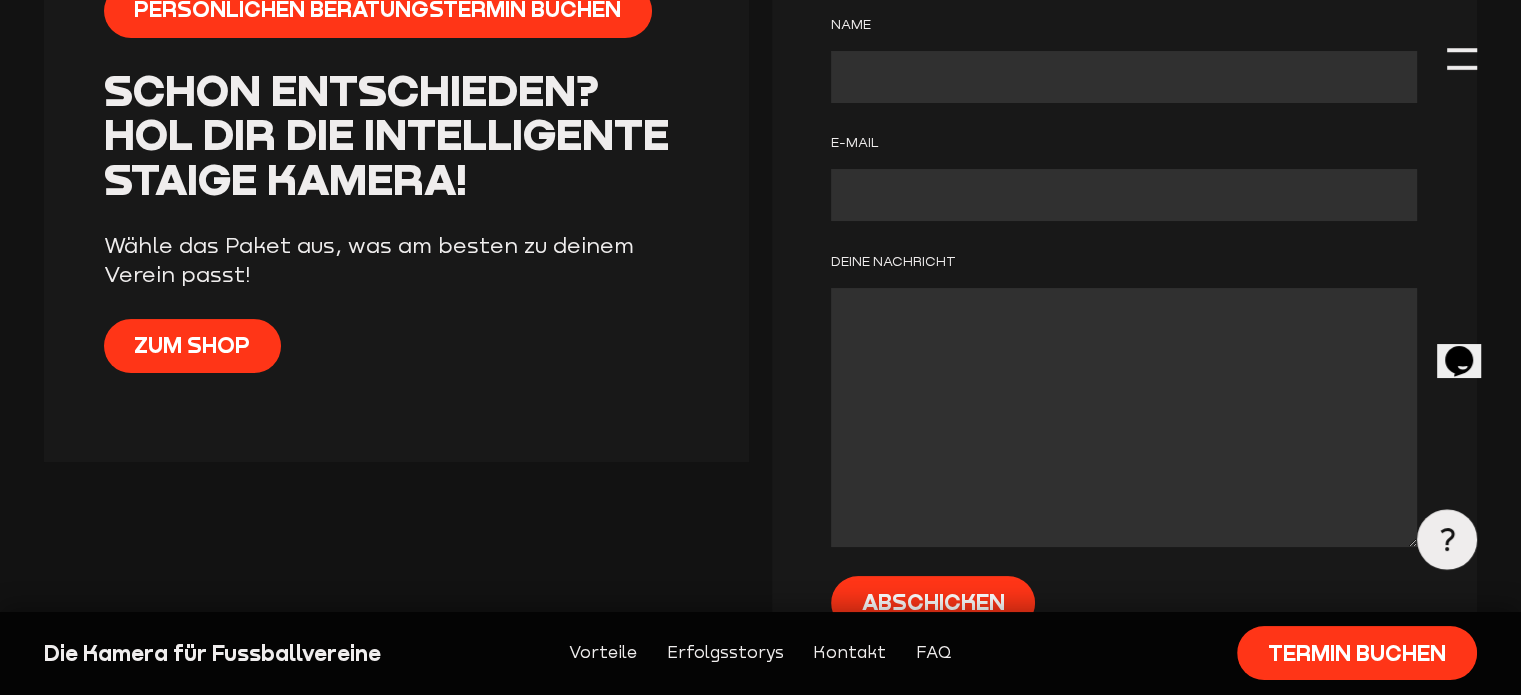 click on "FAQ" at bounding box center [934, 653] 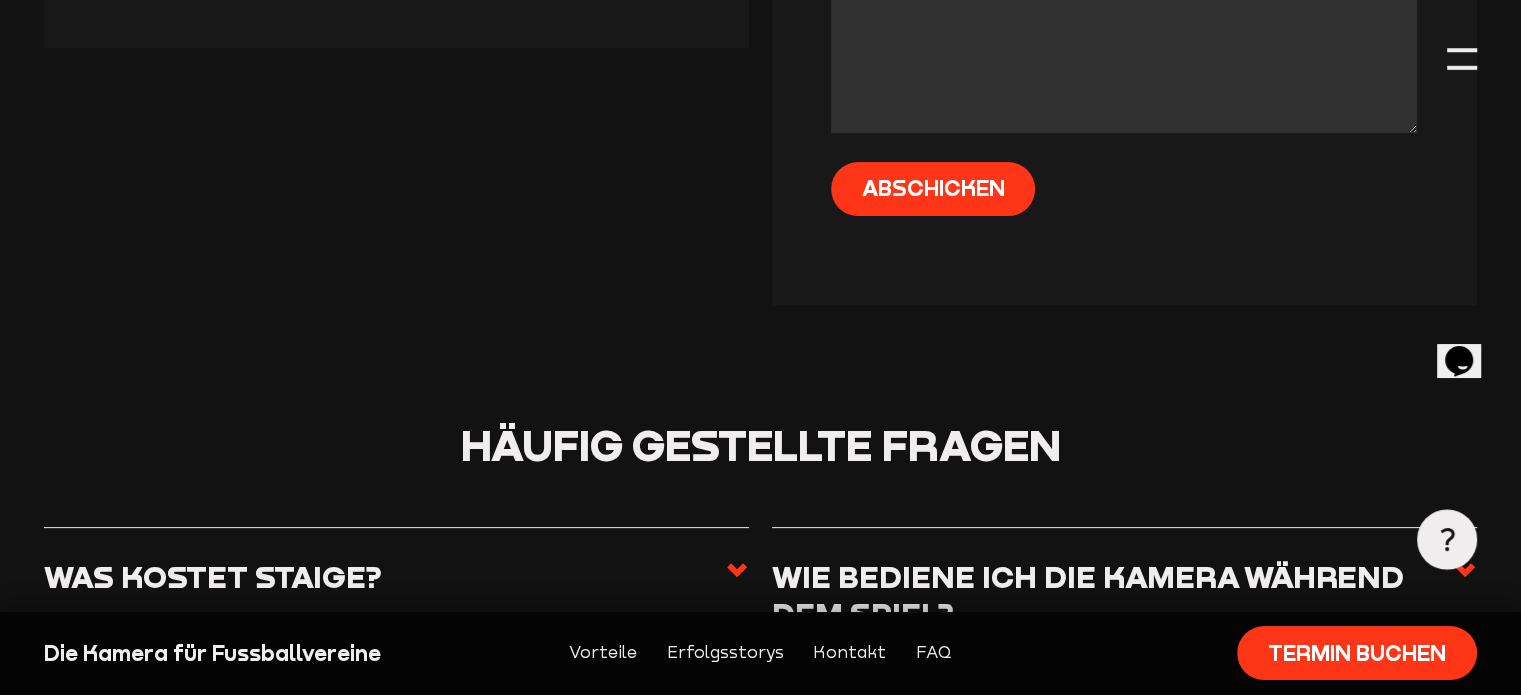 scroll, scrollTop: 7520, scrollLeft: 0, axis: vertical 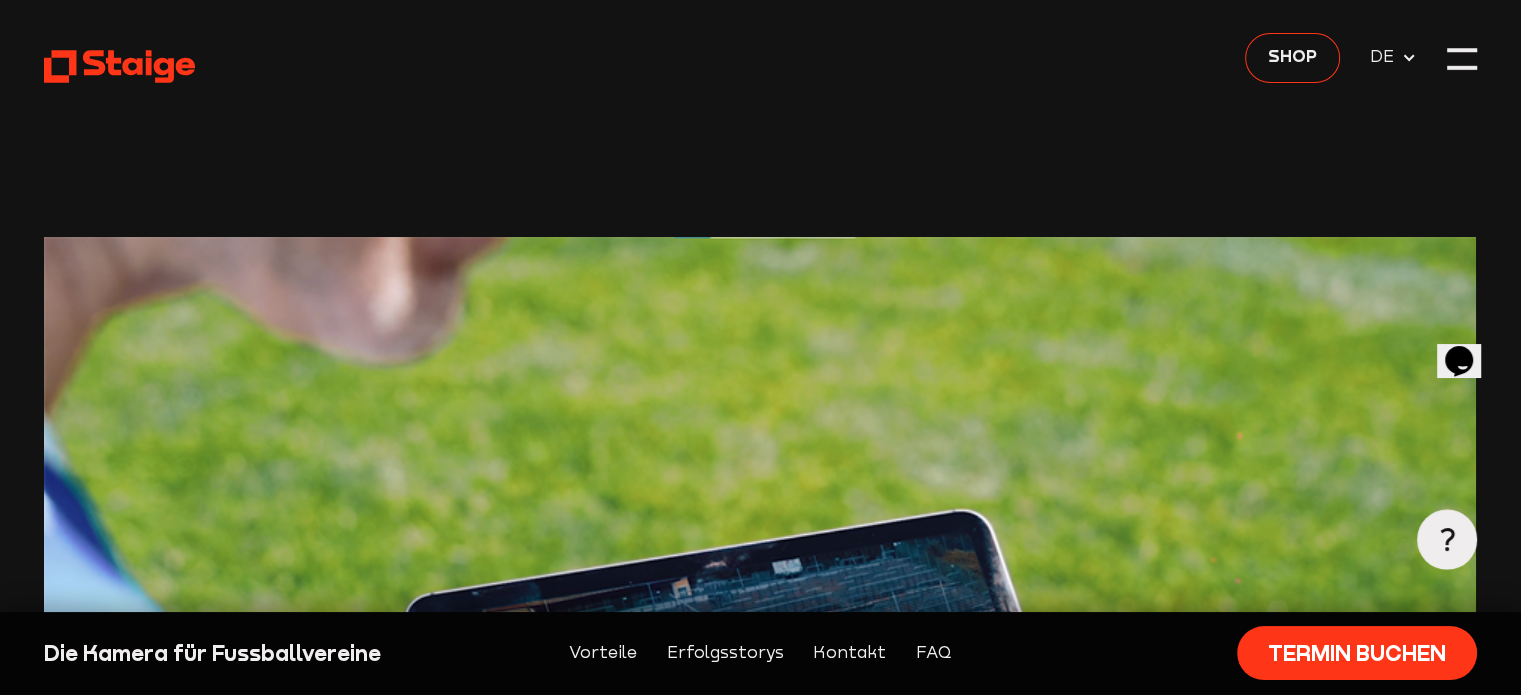 drag, startPoint x: 735, startPoint y: 359, endPoint x: 764, endPoint y: -39, distance: 399.05515 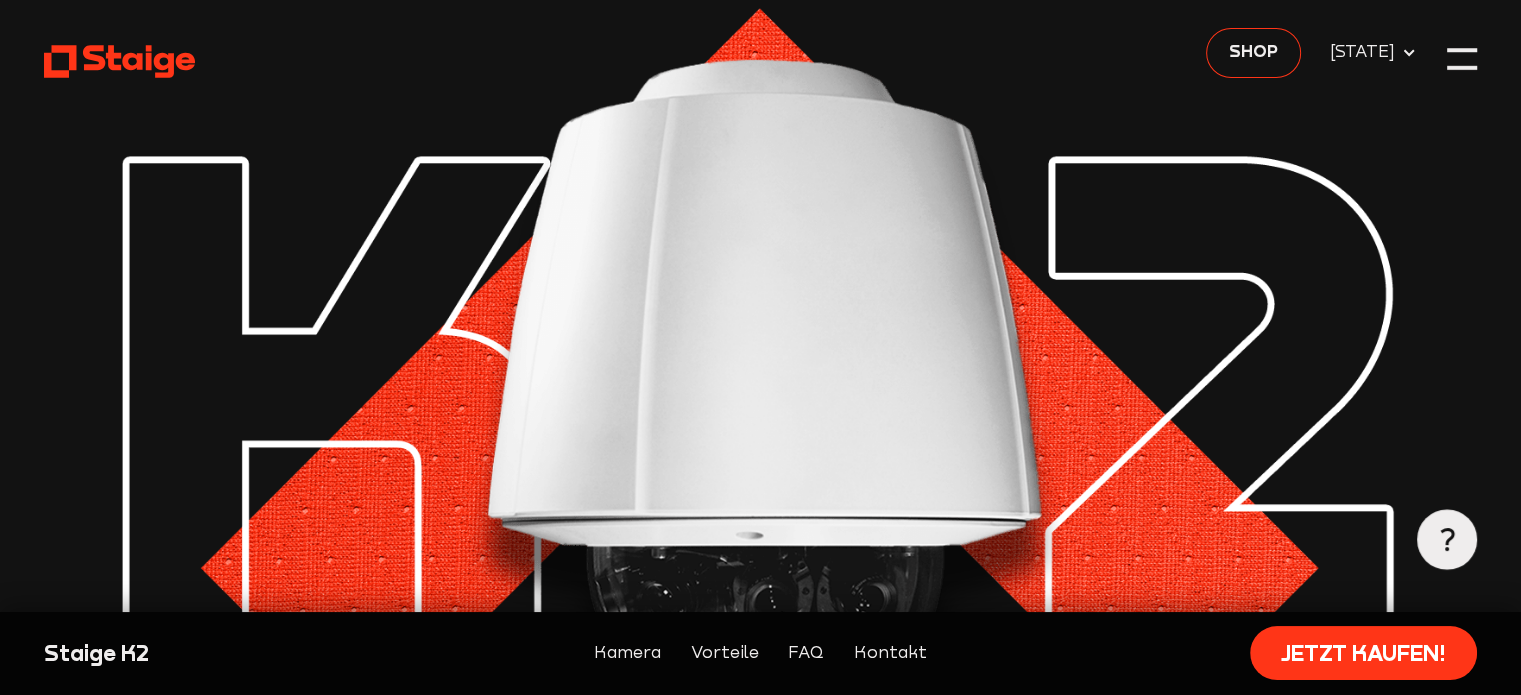 scroll, scrollTop: 0, scrollLeft: 0, axis: both 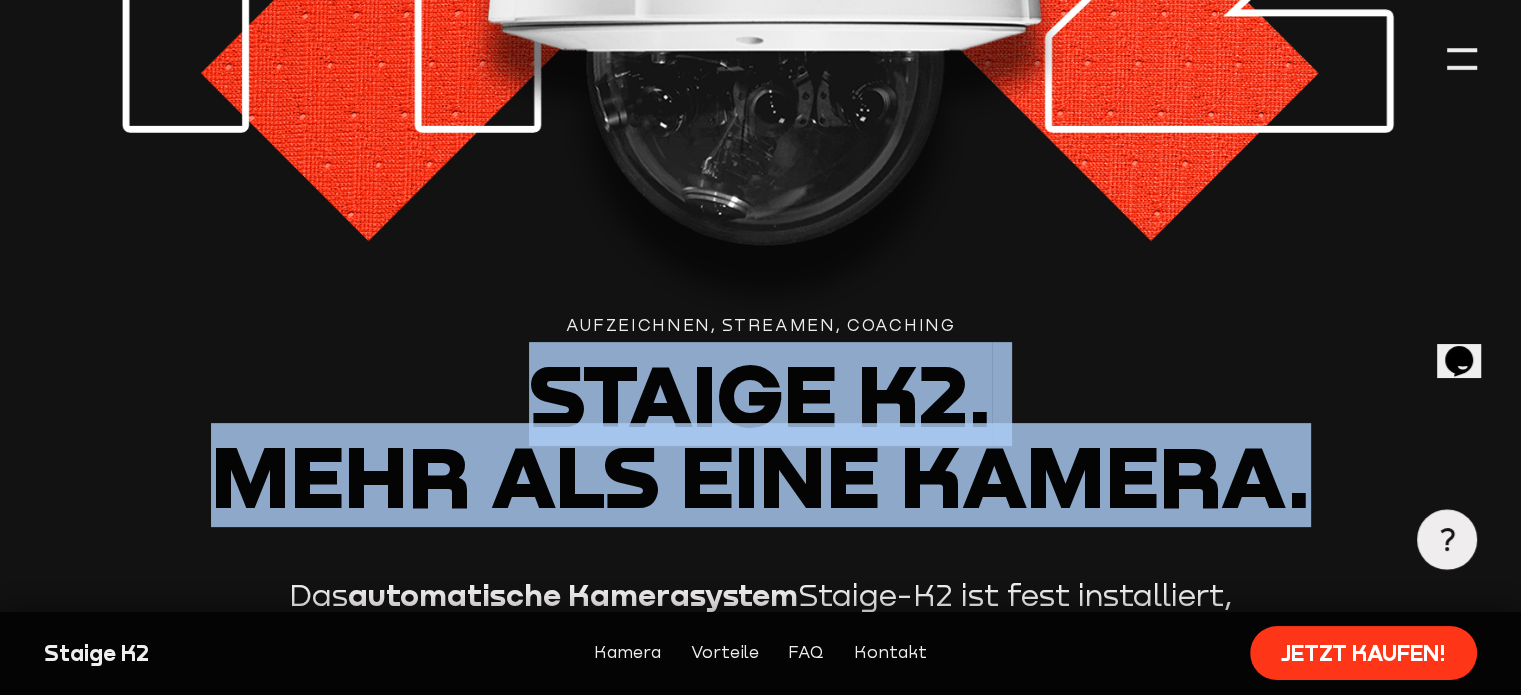 drag, startPoint x: 548, startPoint y: 388, endPoint x: 1340, endPoint y: 475, distance: 796.7641 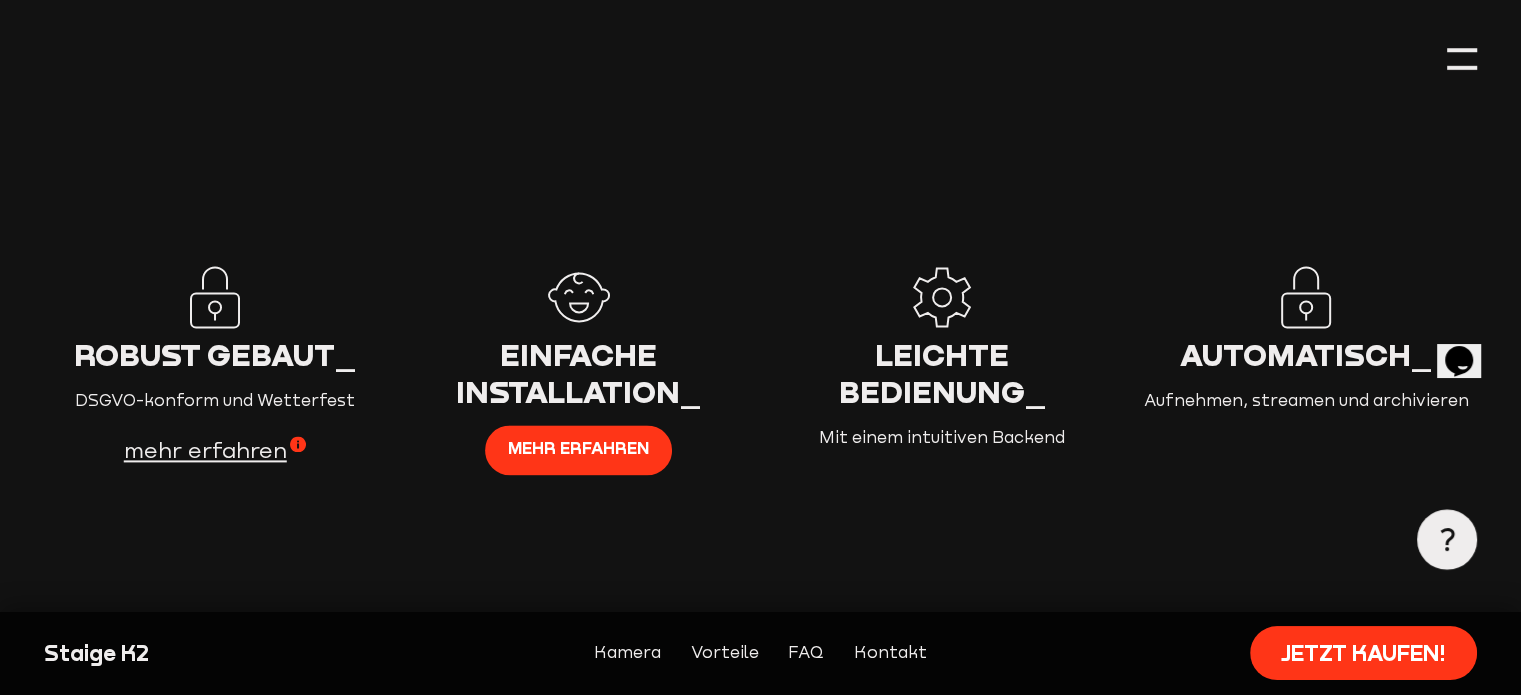 scroll, scrollTop: 2600, scrollLeft: 0, axis: vertical 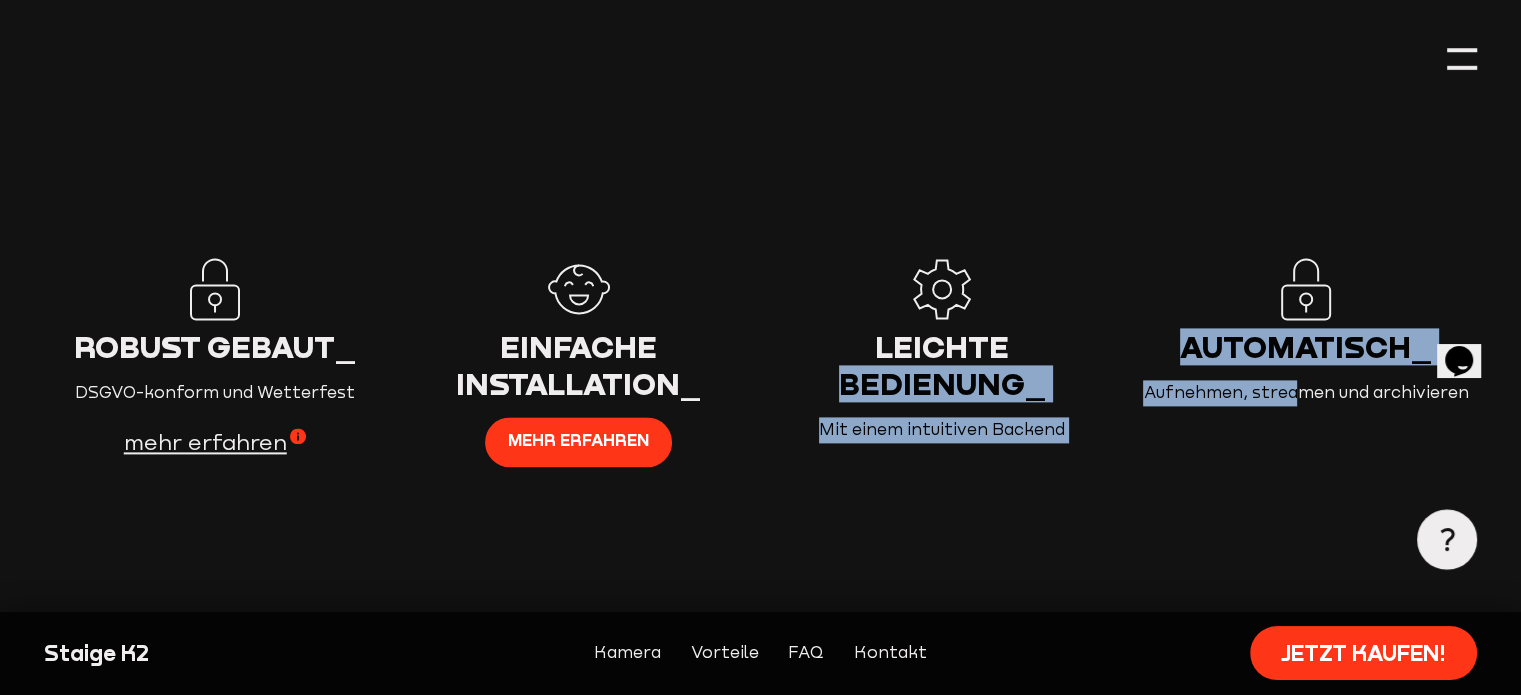 drag, startPoint x: 892, startPoint y: 335, endPoint x: 1308, endPoint y: 383, distance: 418.76007 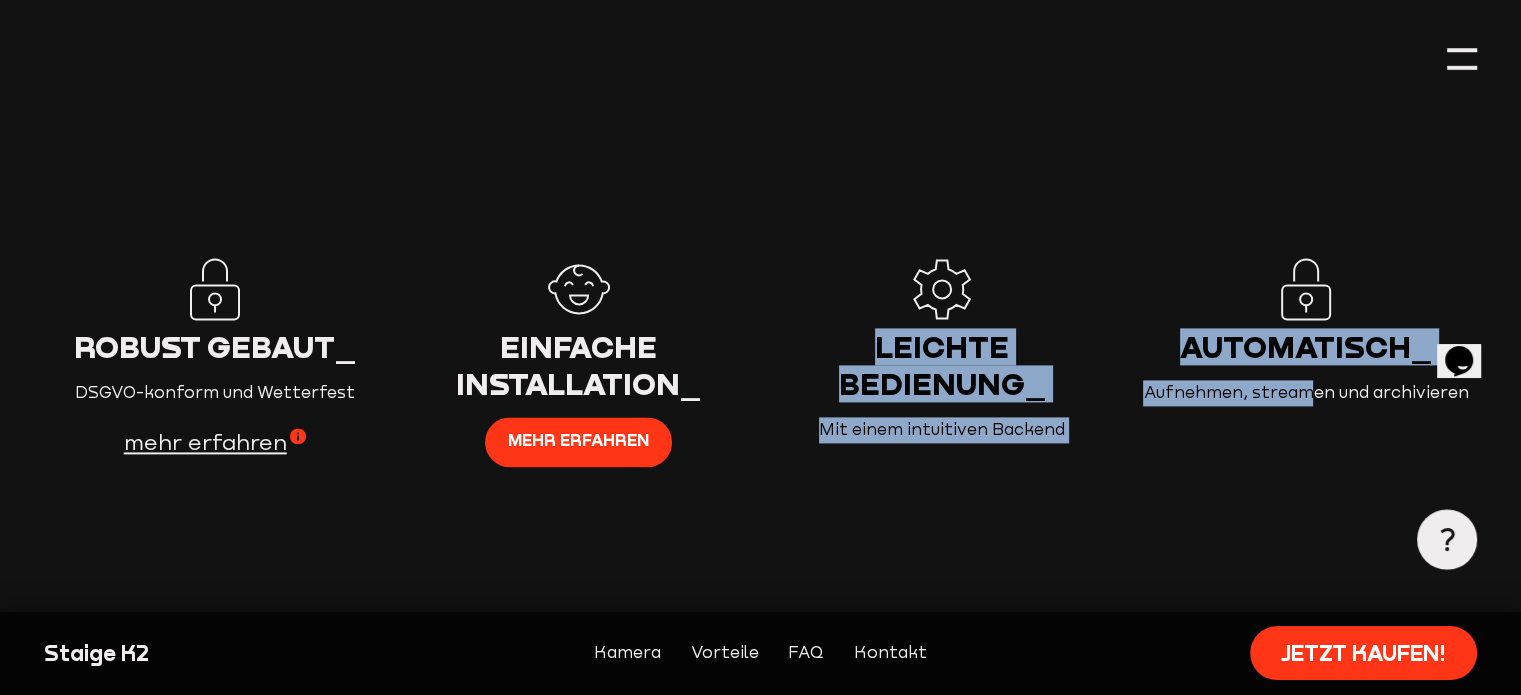 drag, startPoint x: 1310, startPoint y: 379, endPoint x: 800, endPoint y: 318, distance: 513.6351 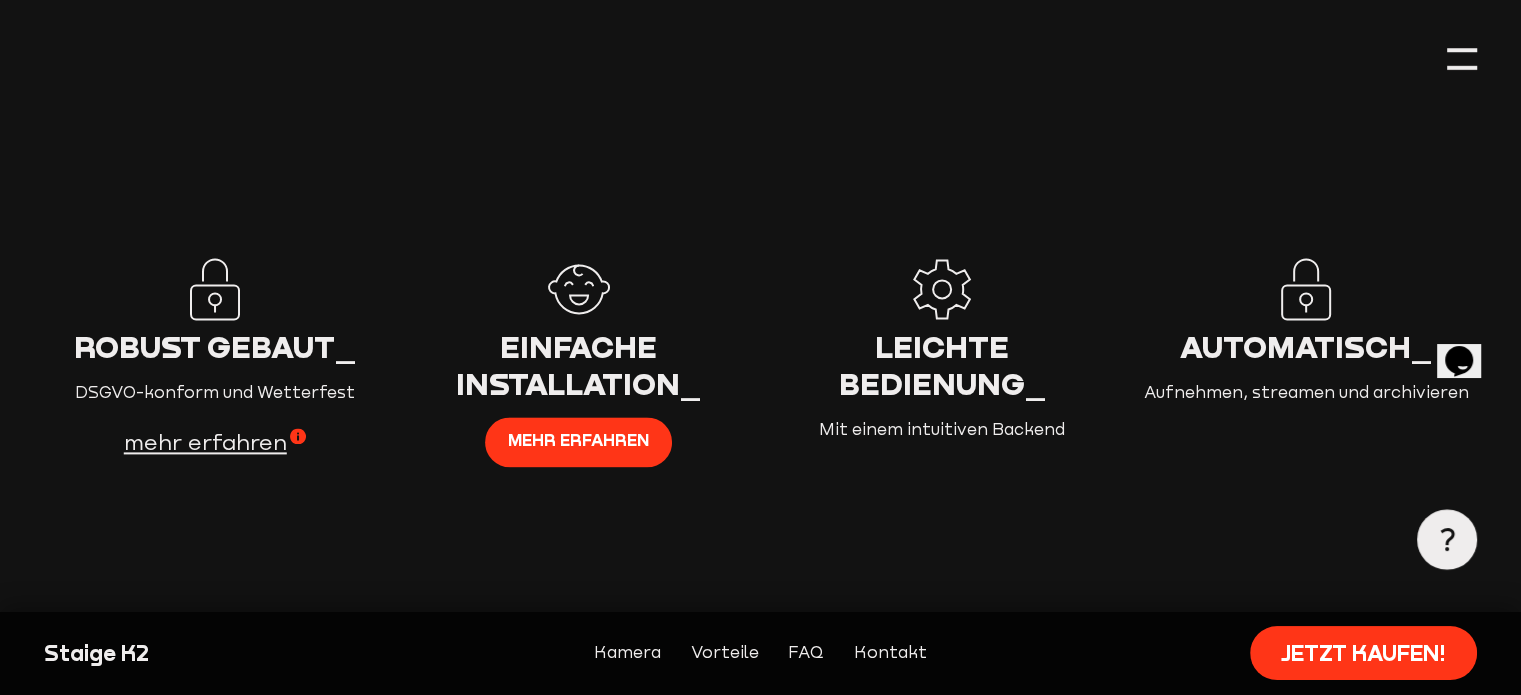 click at bounding box center [942, 293] 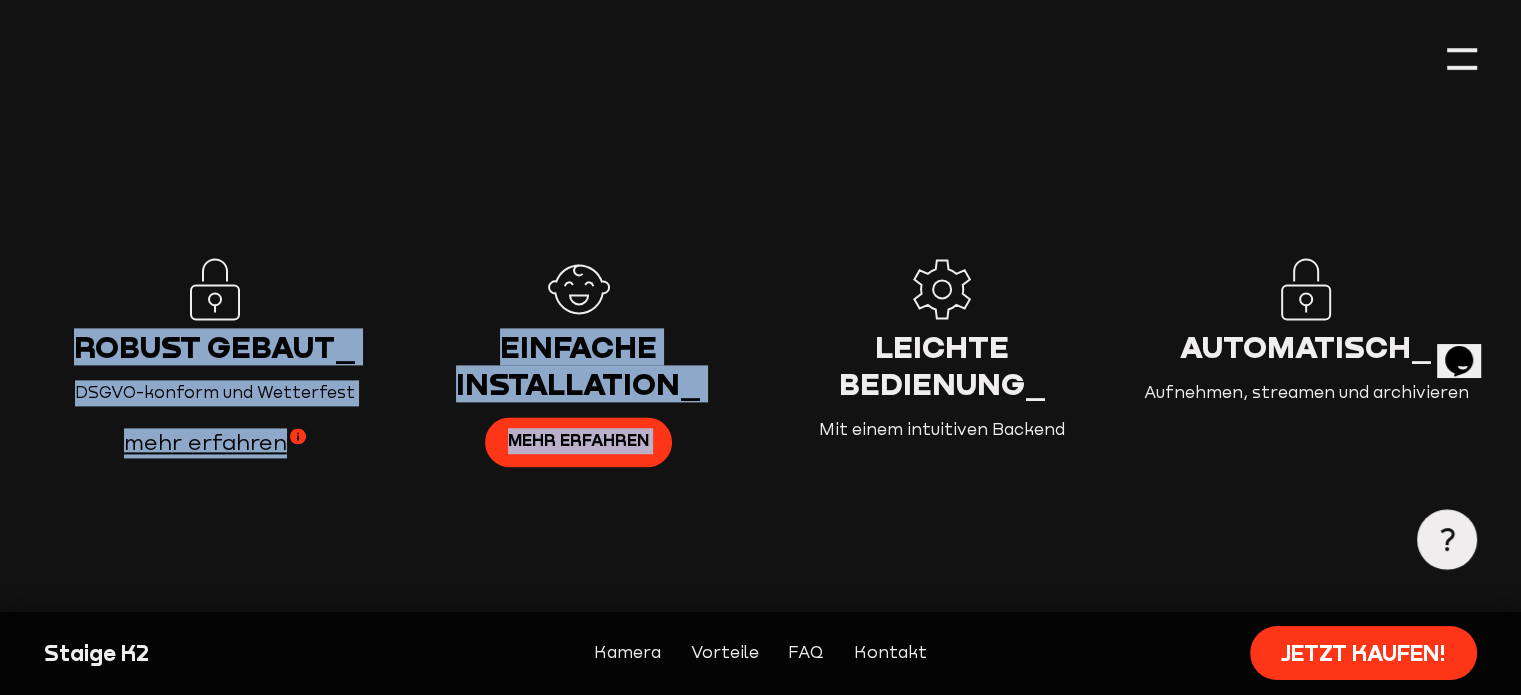 drag, startPoint x: 948, startPoint y: 288, endPoint x: 967, endPoint y: 215, distance: 75.43209 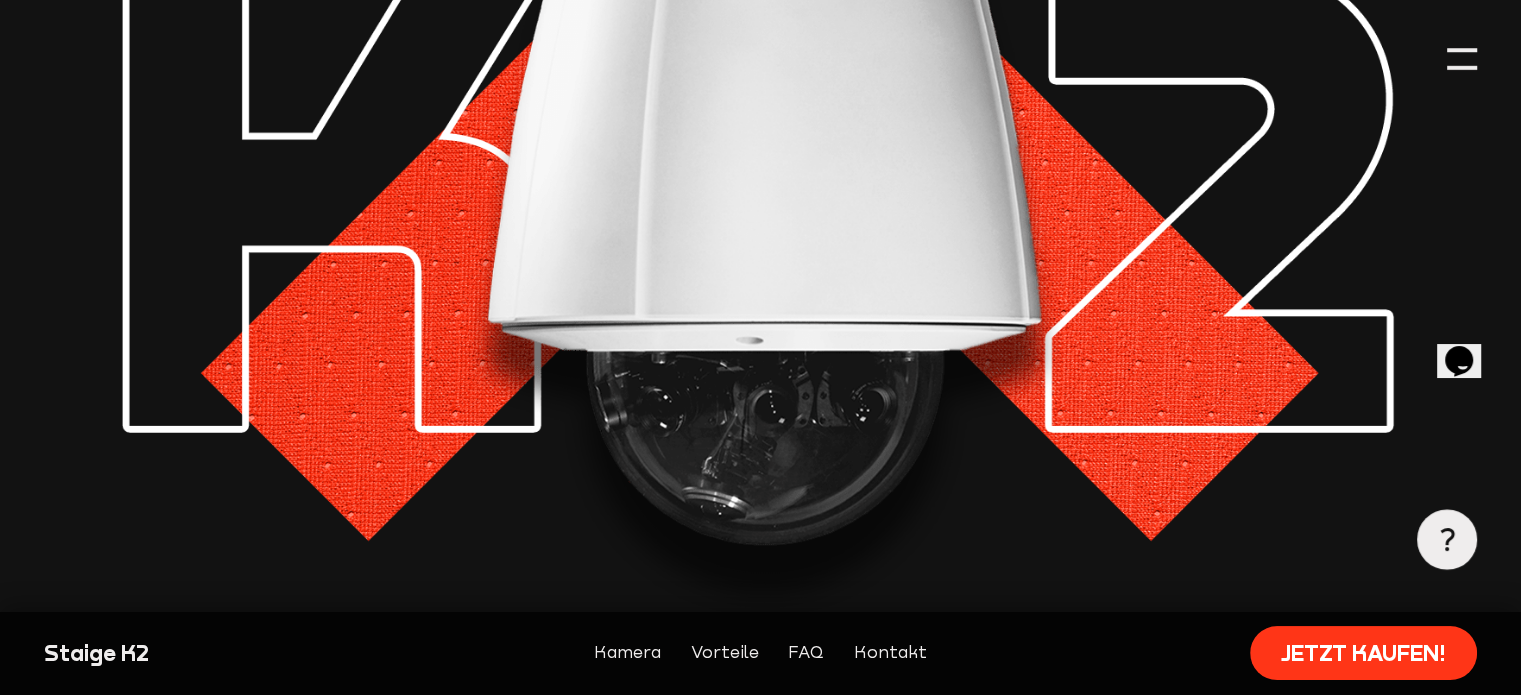 scroll, scrollTop: 0, scrollLeft: 0, axis: both 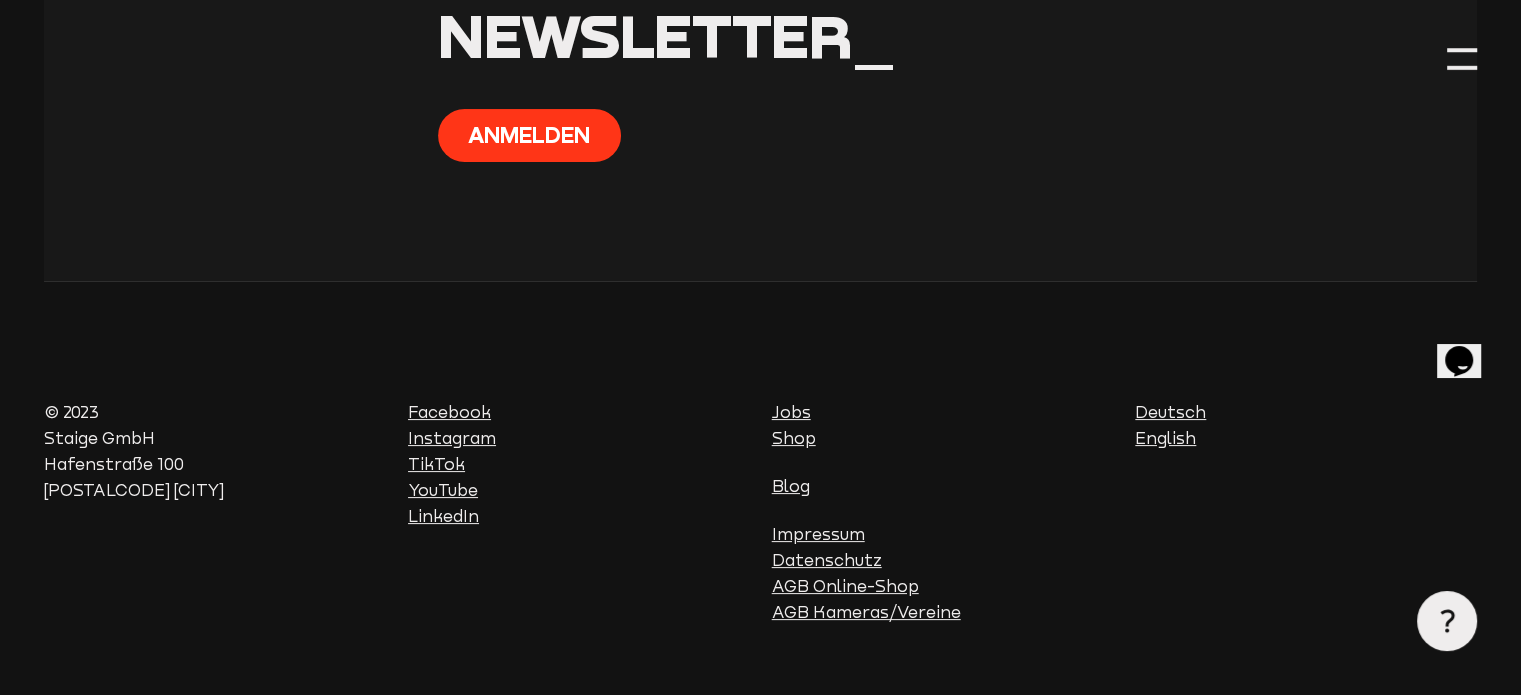 drag, startPoint x: 1048, startPoint y: 167, endPoint x: 1008, endPoint y: 515, distance: 350.29132 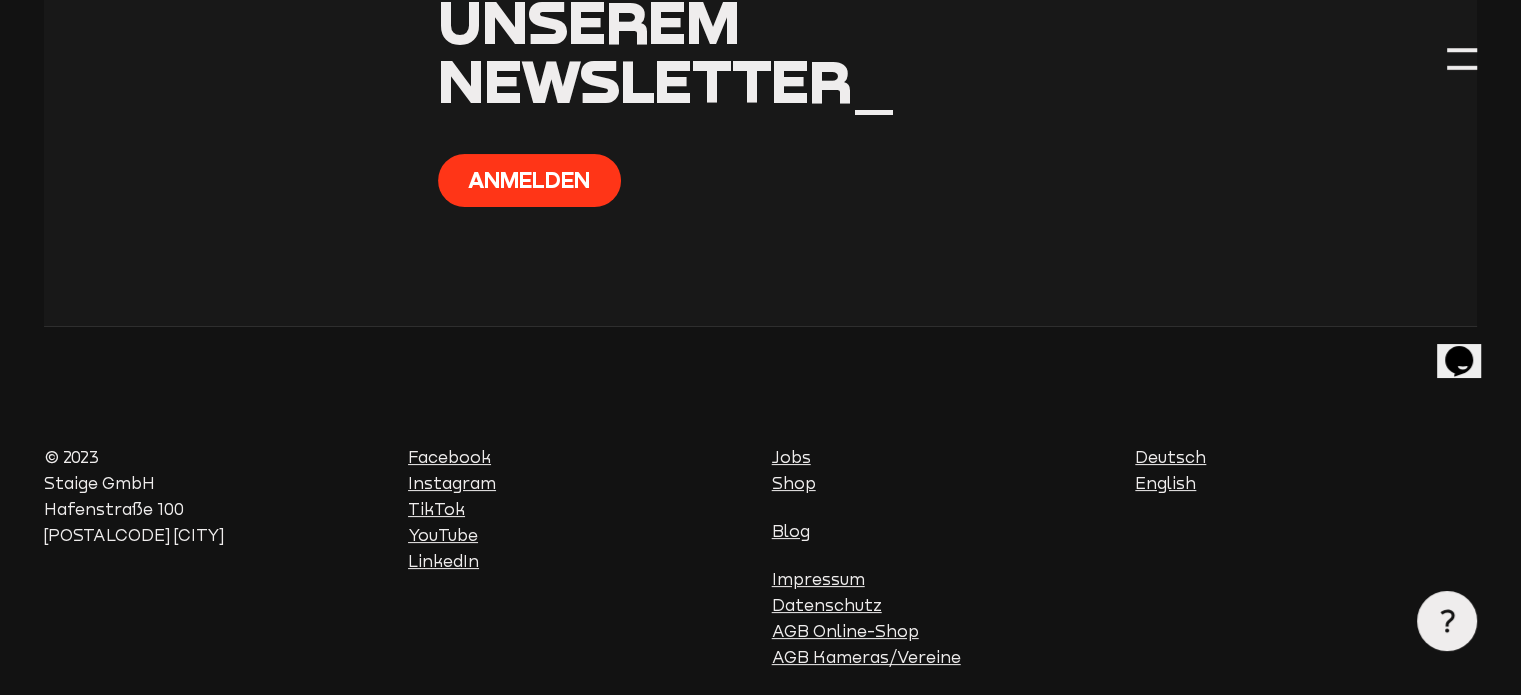 scroll, scrollTop: 7877, scrollLeft: 0, axis: vertical 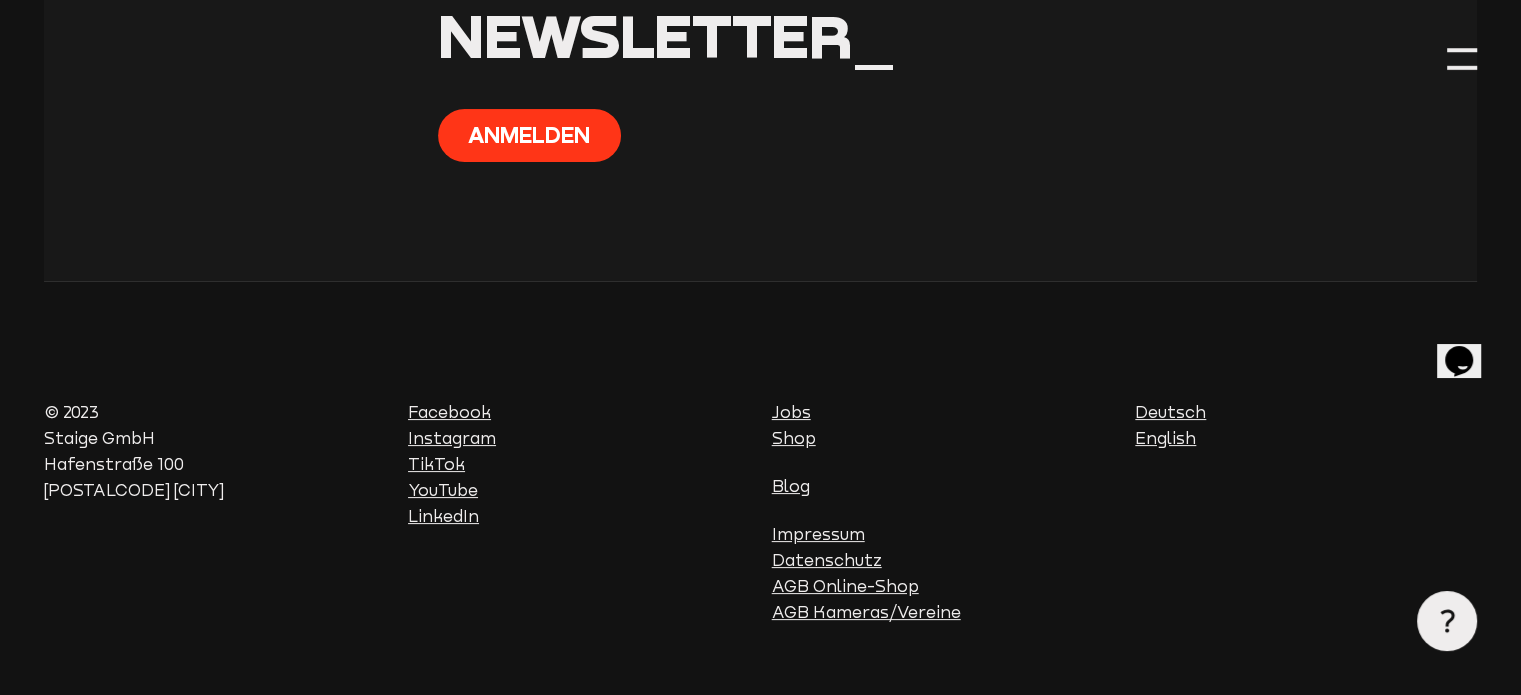 click 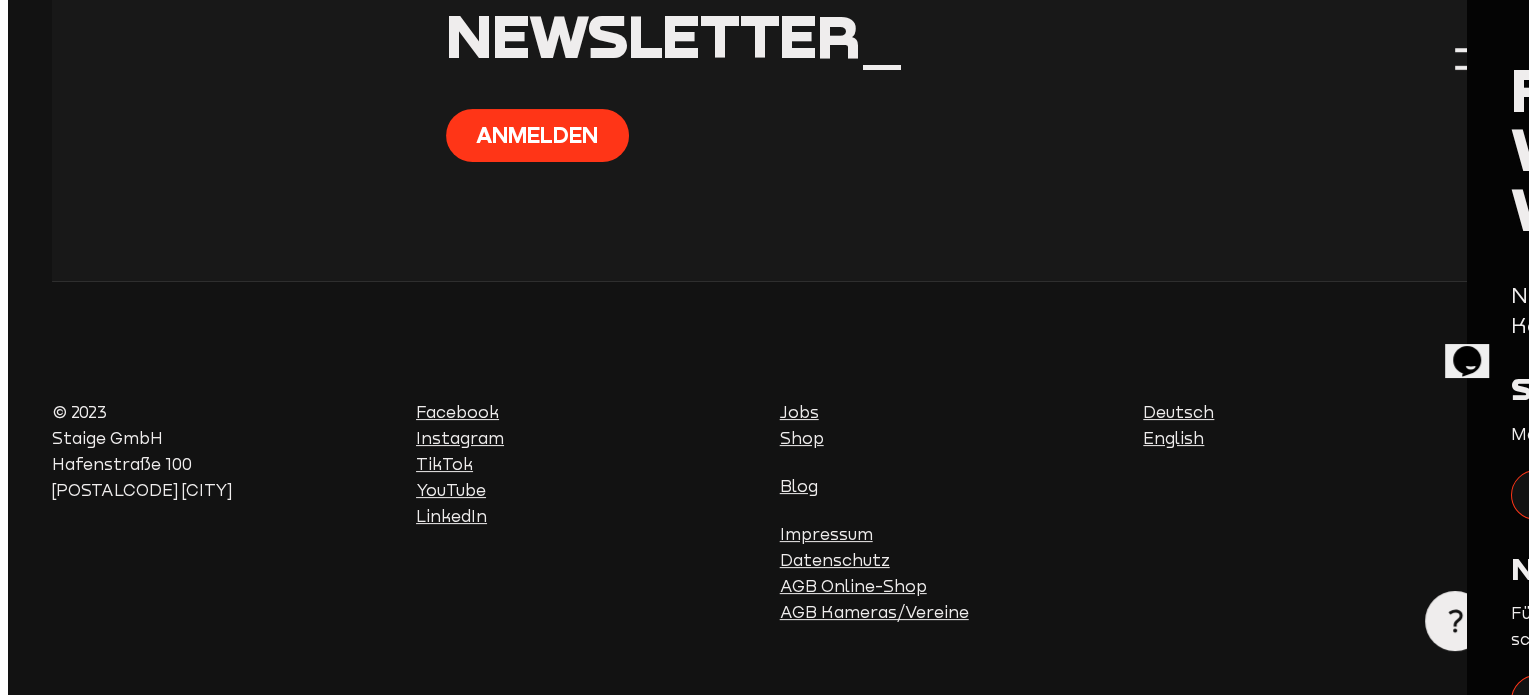 scroll, scrollTop: 7896, scrollLeft: 0, axis: vertical 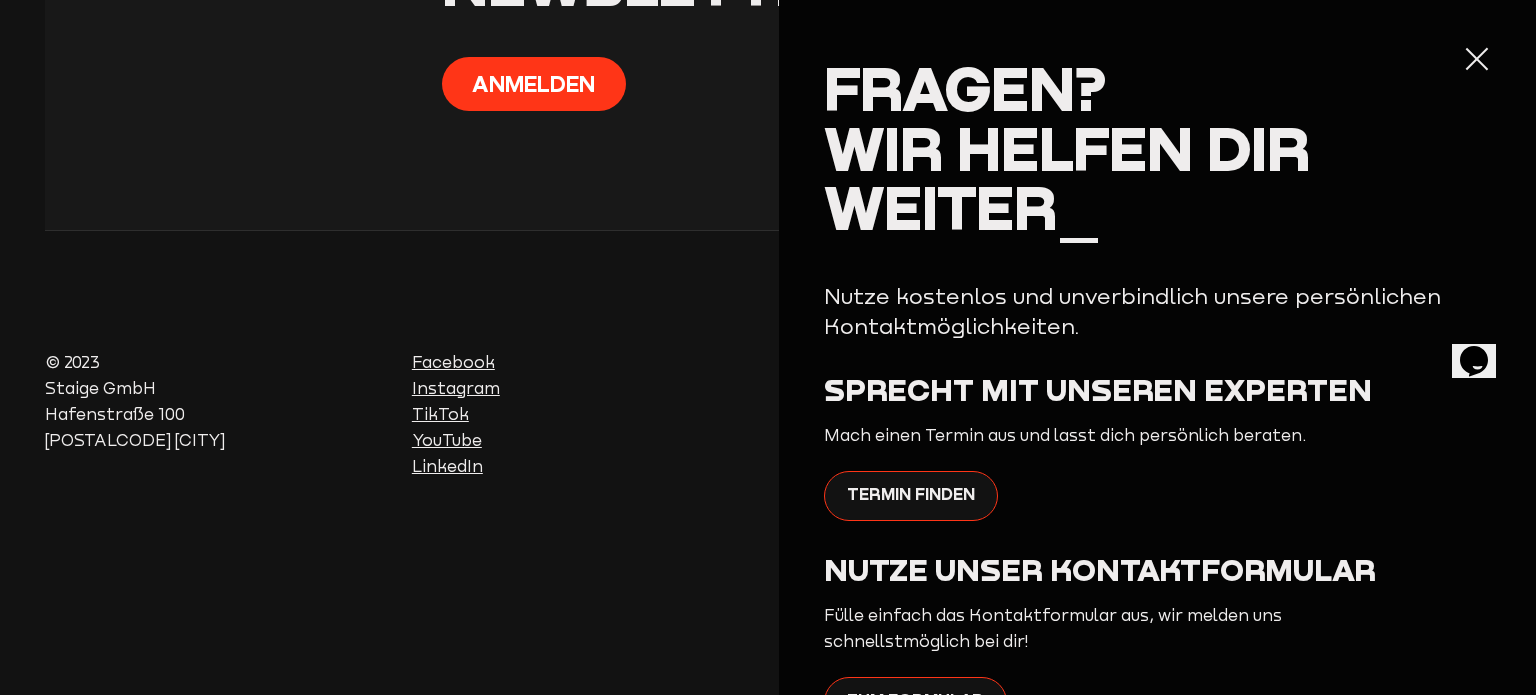 click at bounding box center [1477, 60] 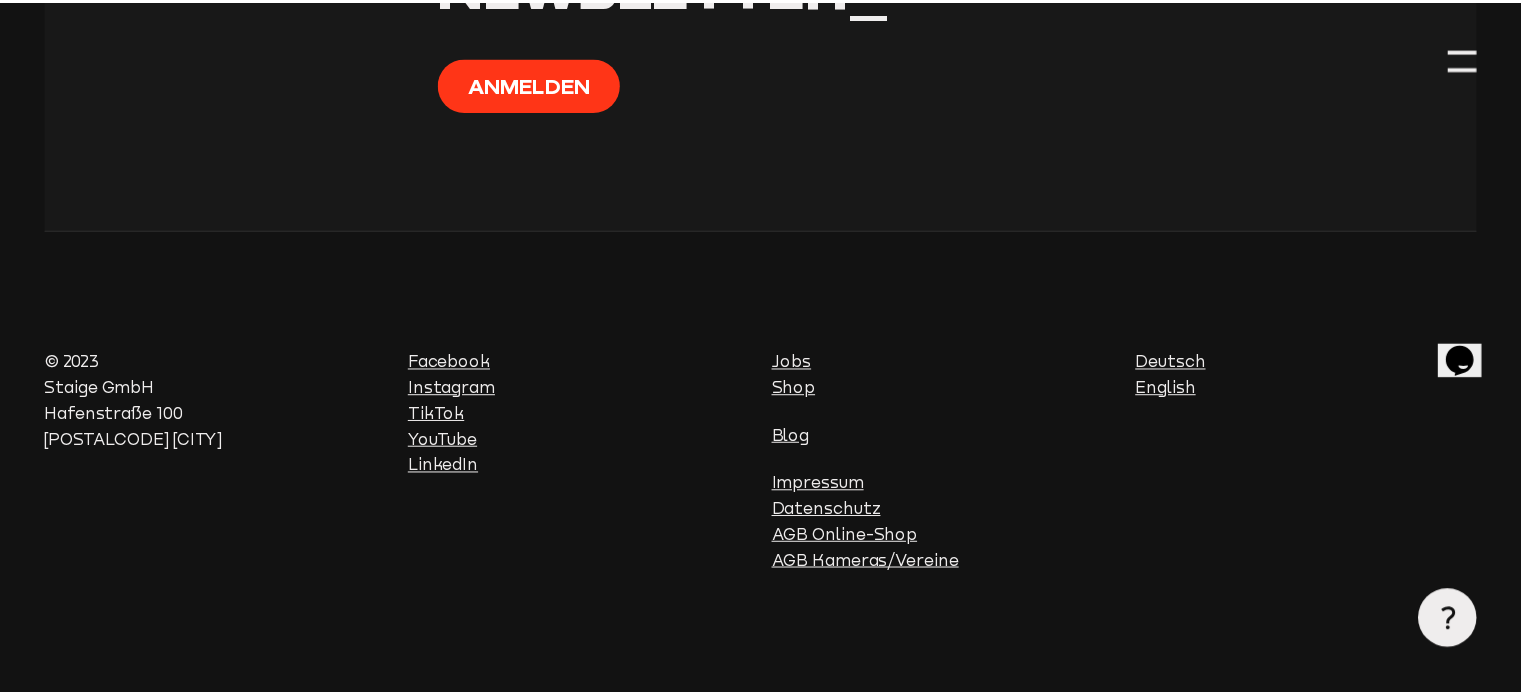 scroll, scrollTop: 7877, scrollLeft: 0, axis: vertical 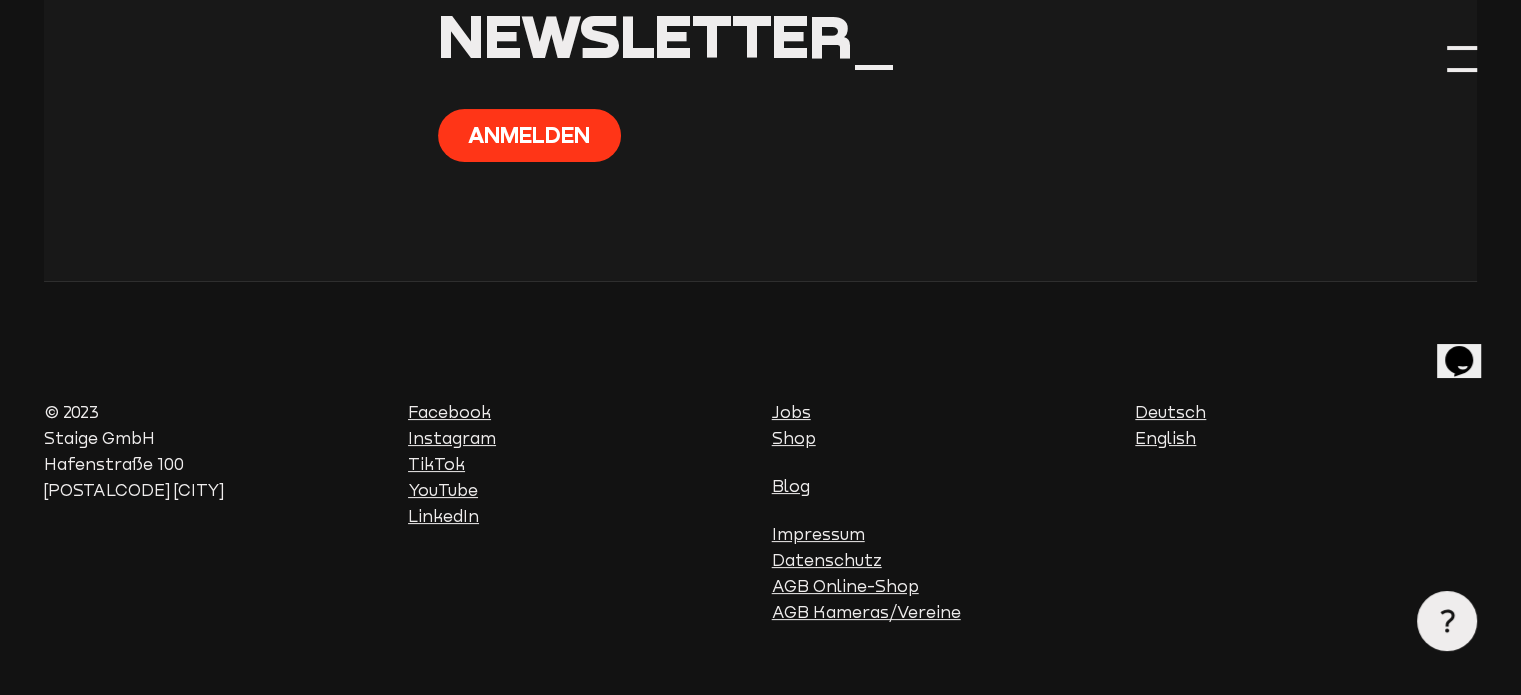 click at bounding box center [1462, 59] 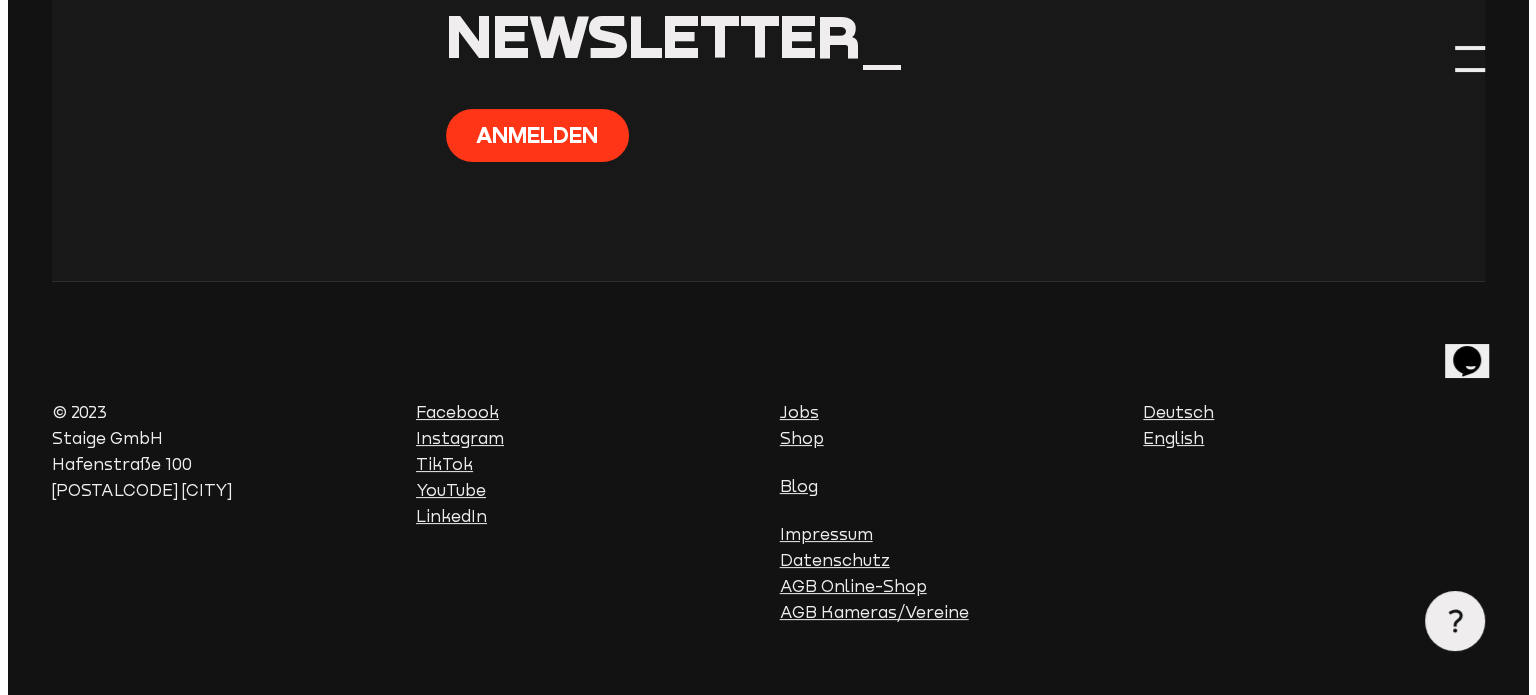 scroll, scrollTop: 7896, scrollLeft: 0, axis: vertical 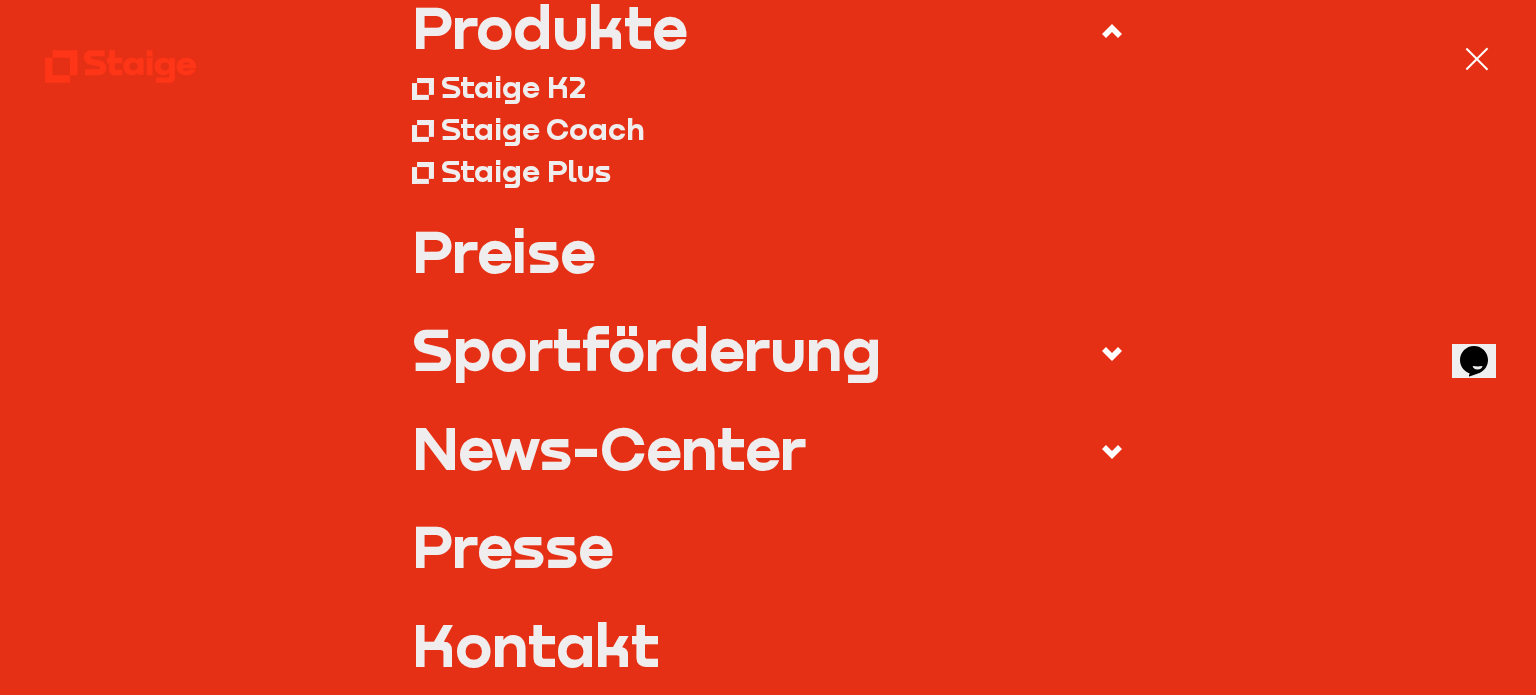 click on "Staige K2" at bounding box center [513, 86] 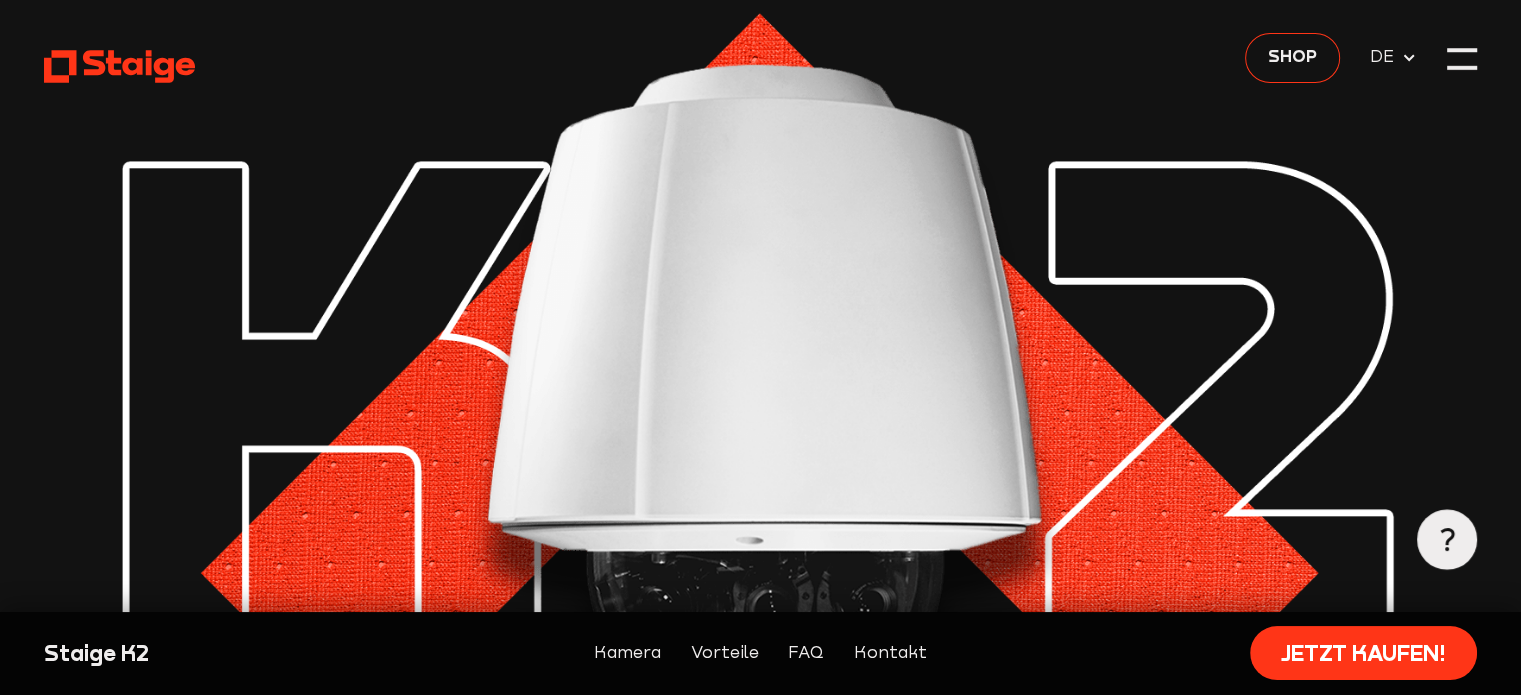 scroll, scrollTop: 11, scrollLeft: 0, axis: vertical 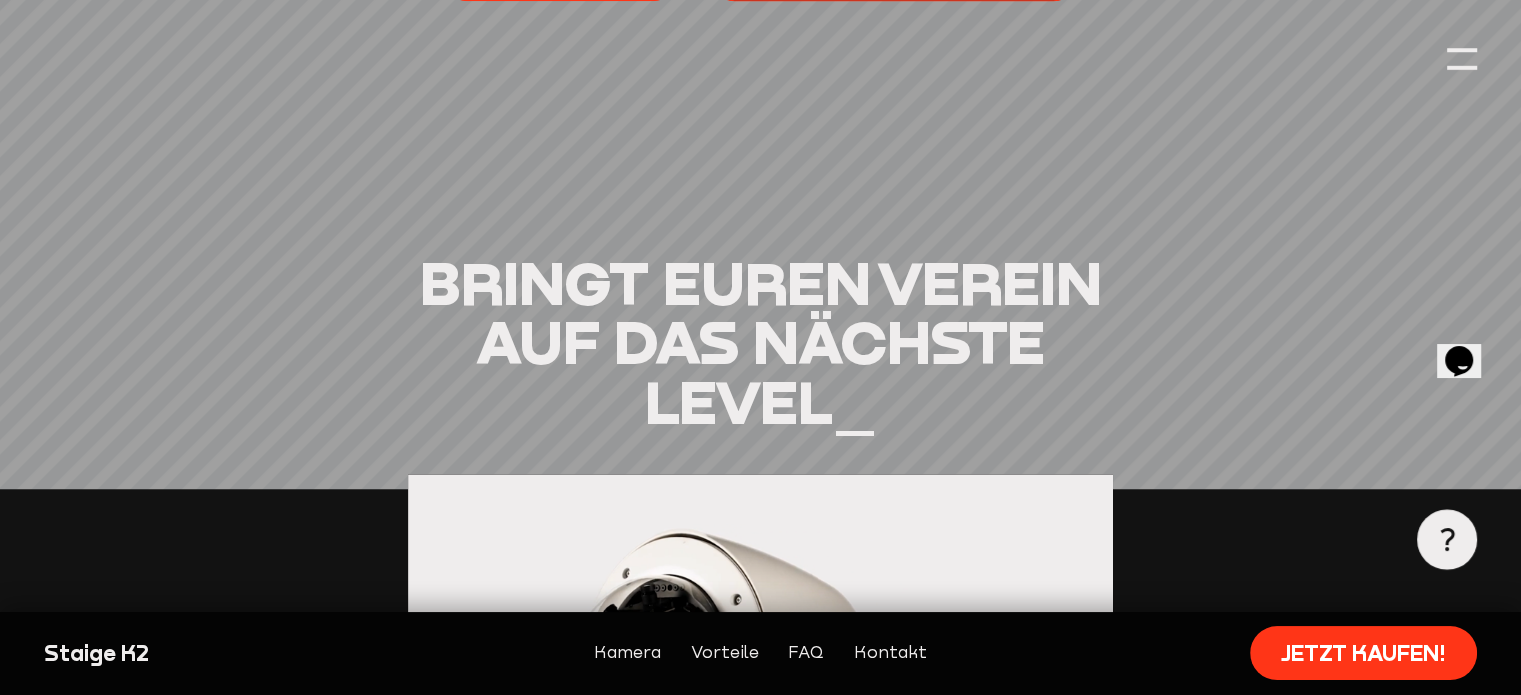 click on "FAQ" at bounding box center [806, 653] 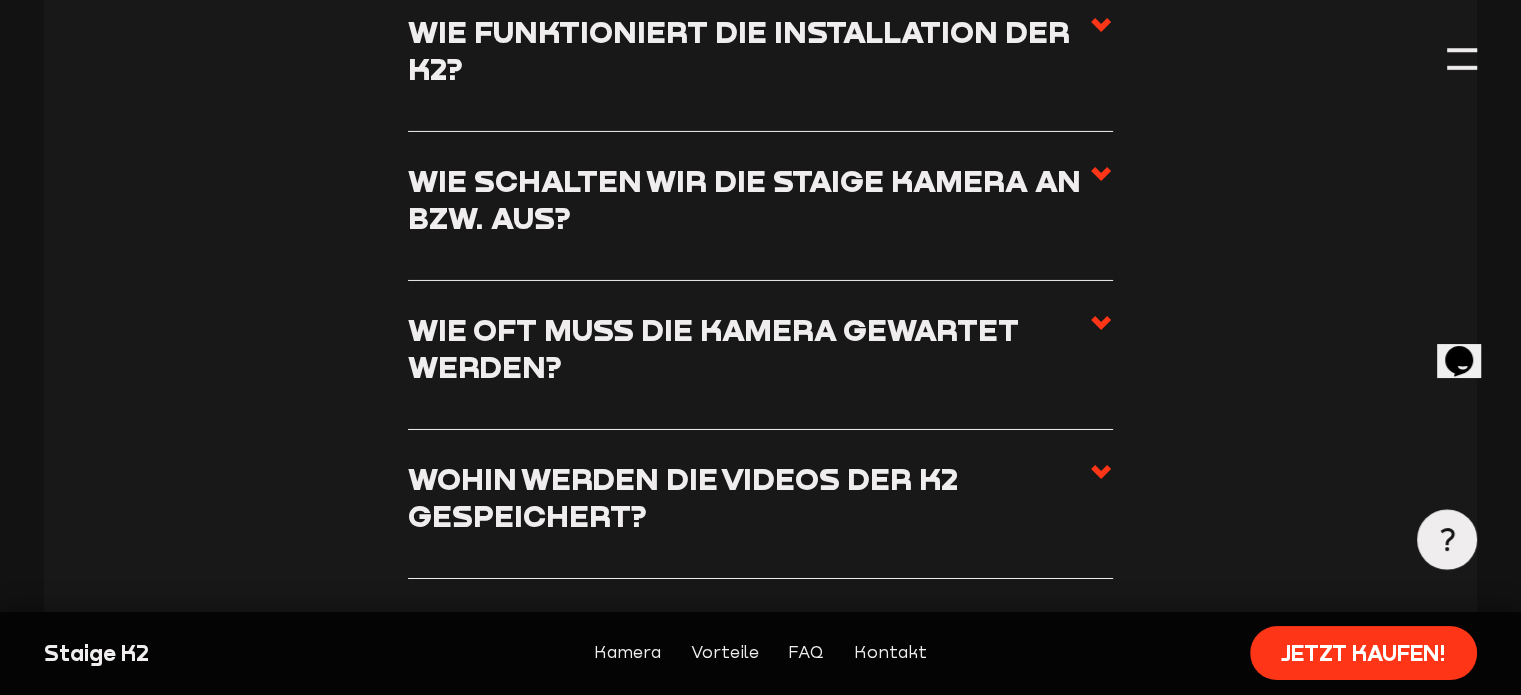 scroll, scrollTop: 7136, scrollLeft: 0, axis: vertical 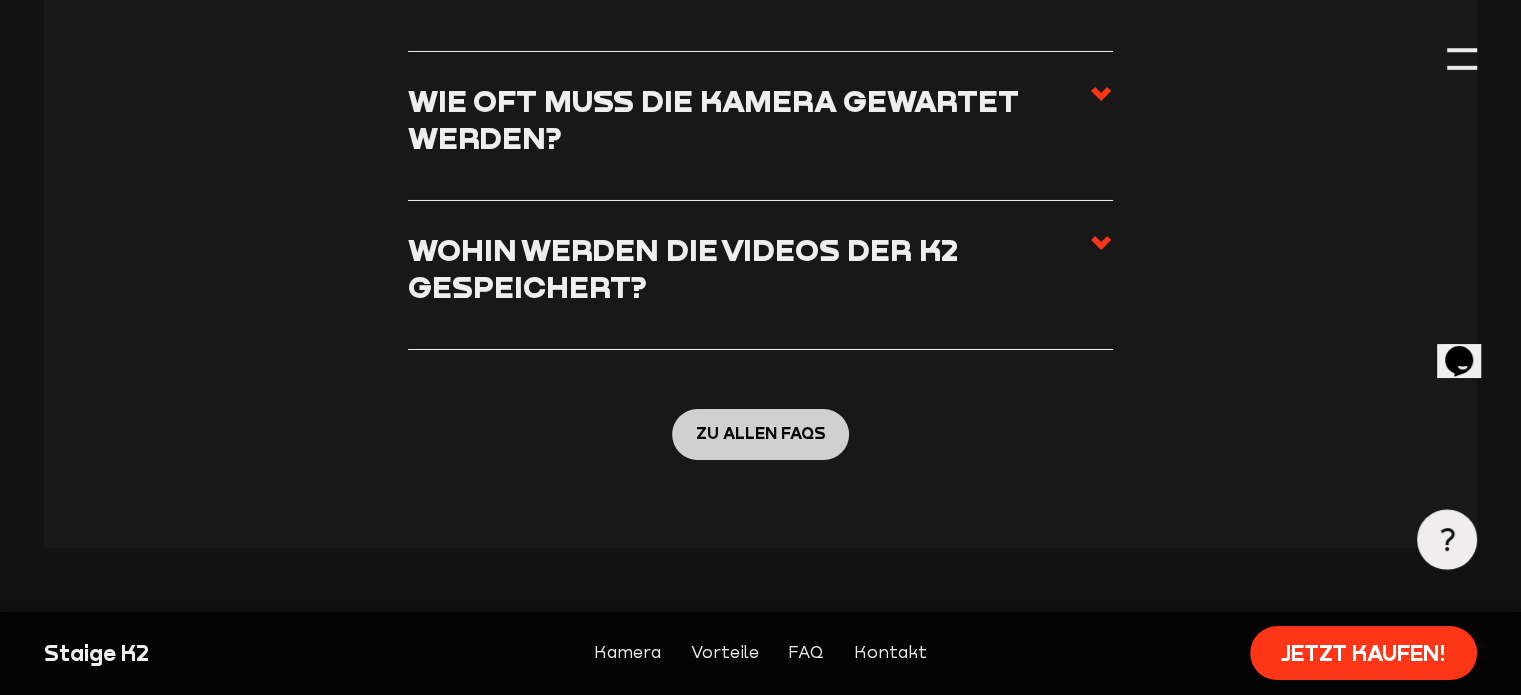click on "Zu allen FAQs" at bounding box center [760, 433] 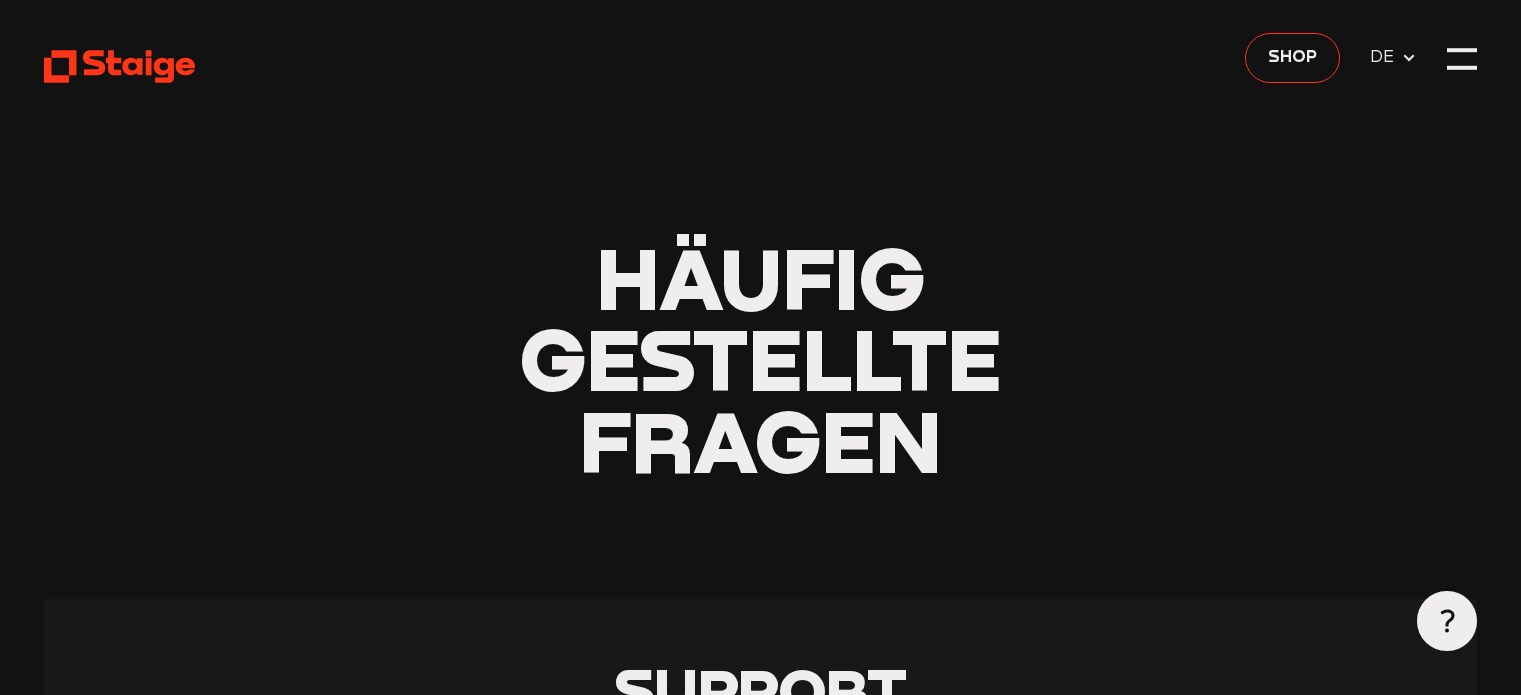 scroll, scrollTop: 0, scrollLeft: 0, axis: both 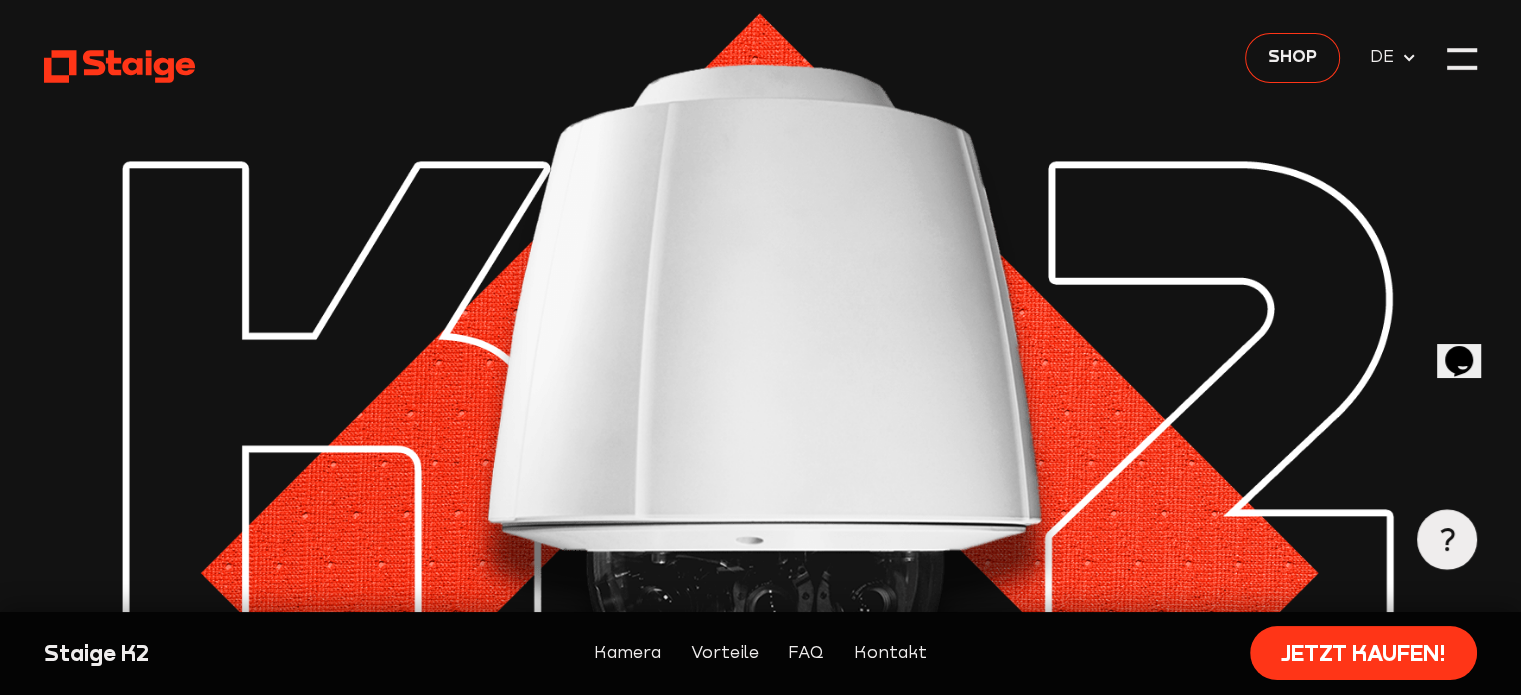 click 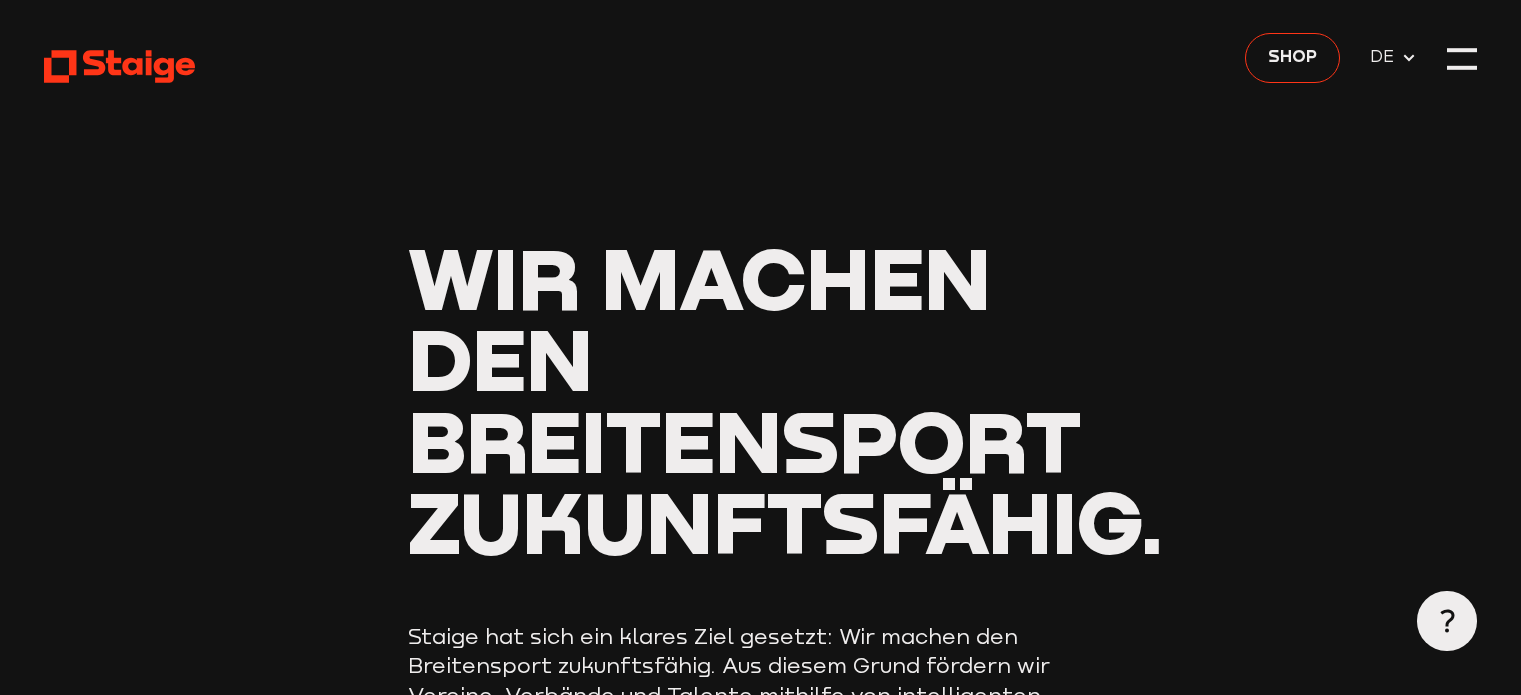 scroll, scrollTop: 0, scrollLeft: 0, axis: both 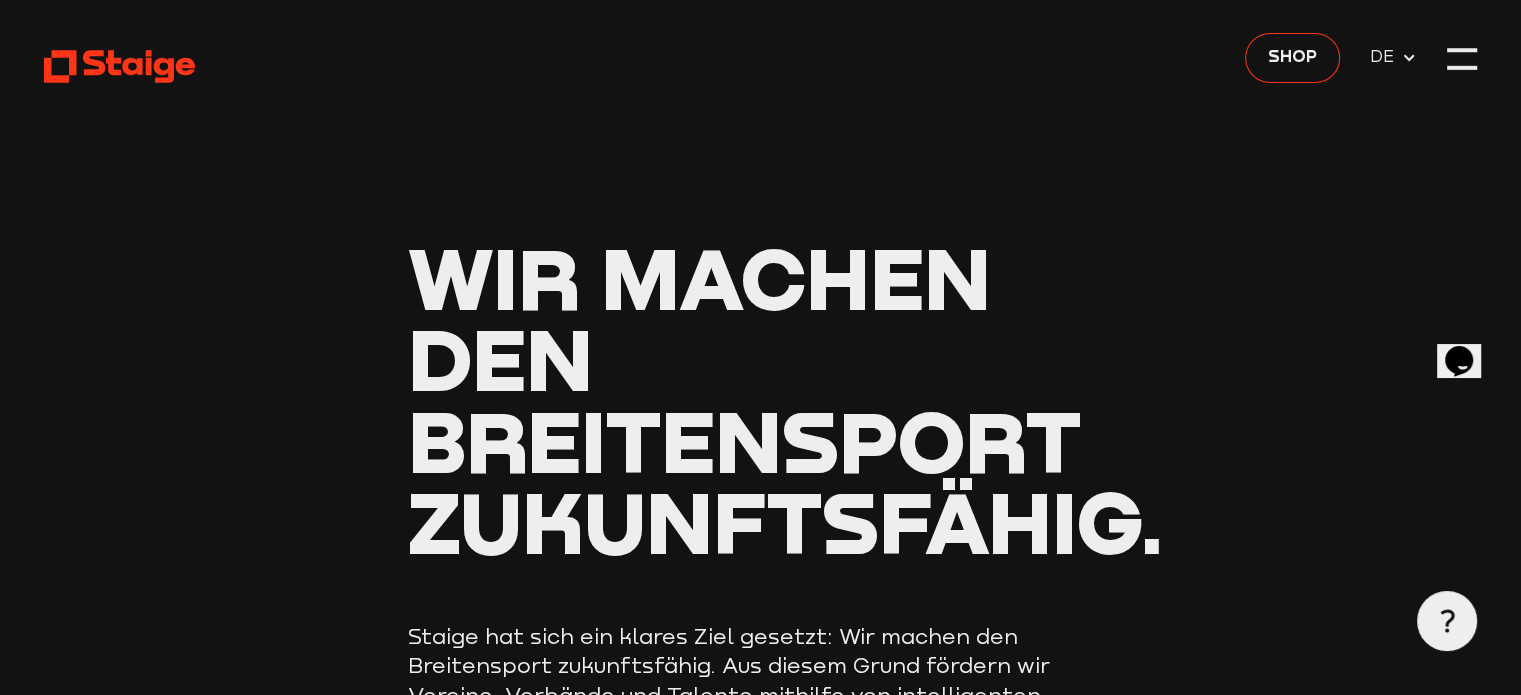 click 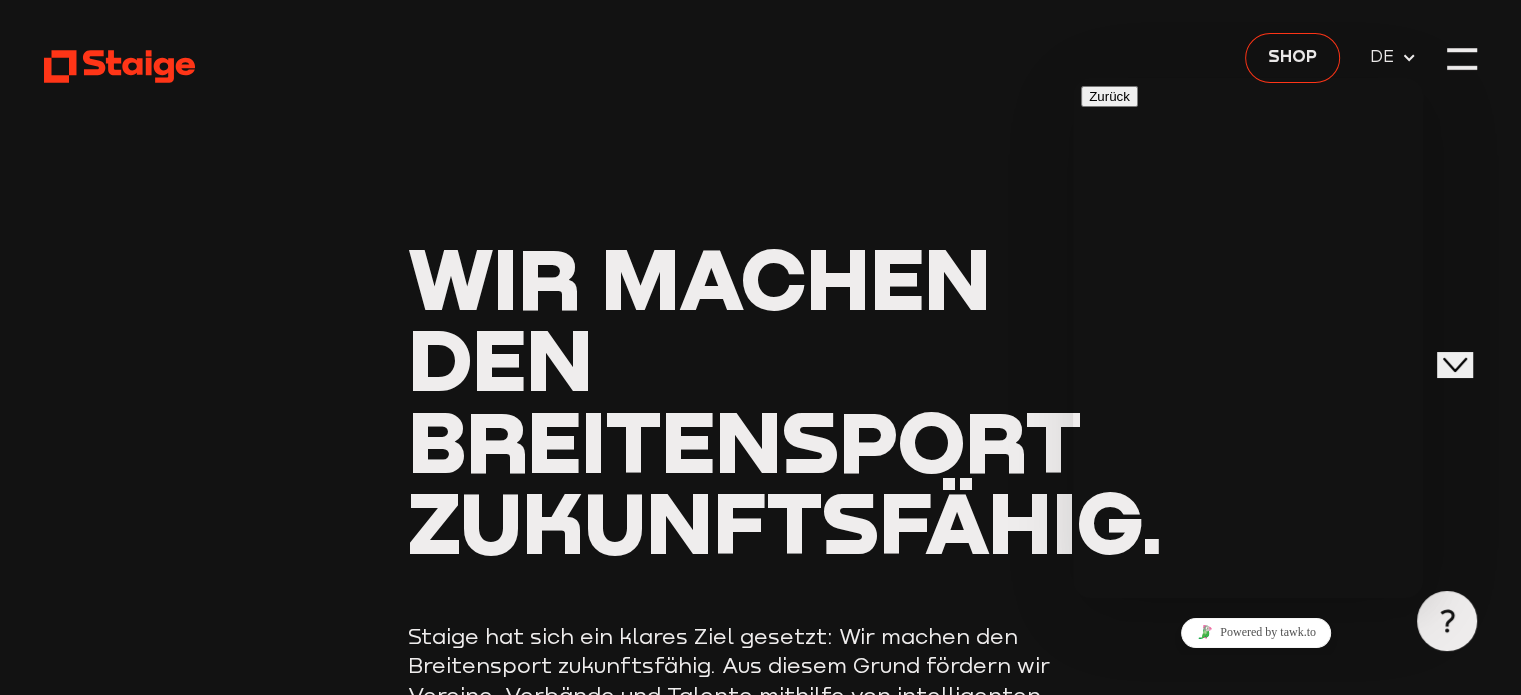 scroll, scrollTop: 180, scrollLeft: 0, axis: vertical 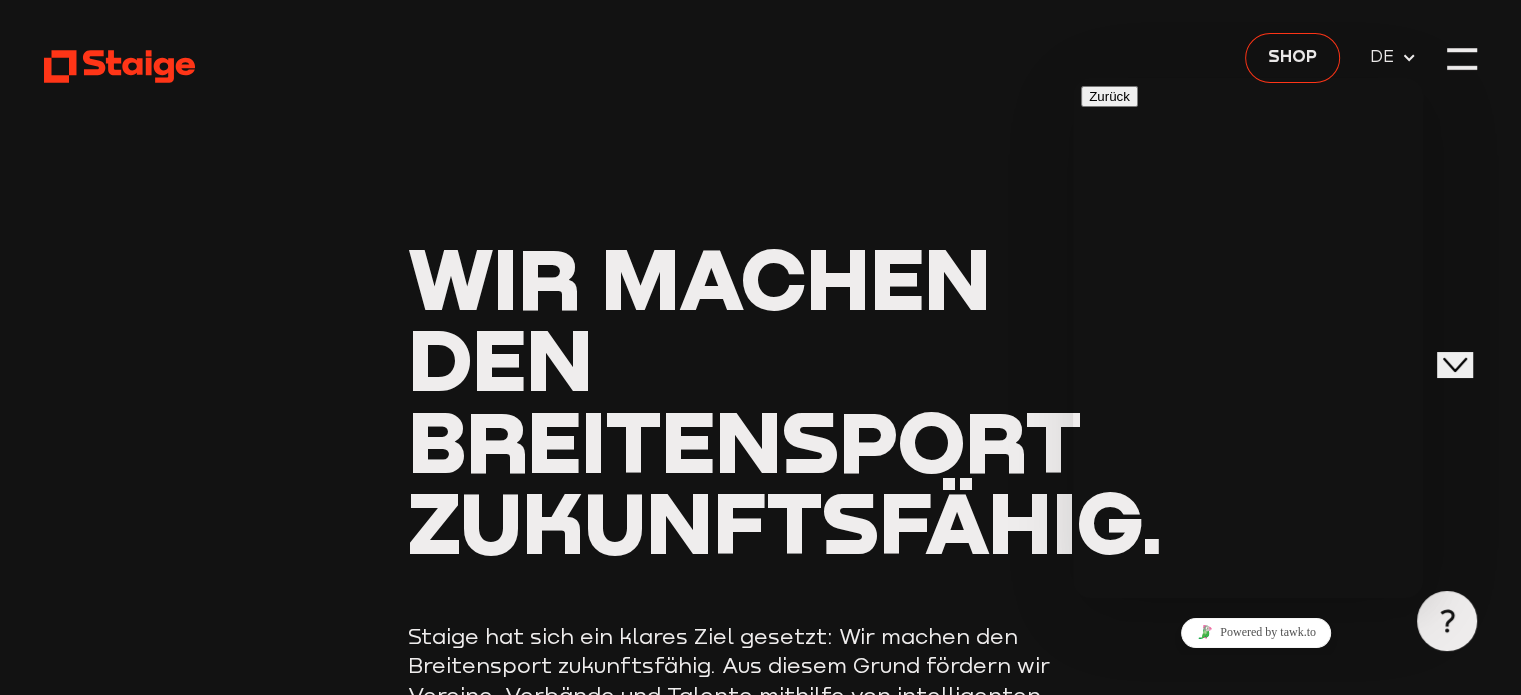 click on "Close Chat This icon closes the chat window." 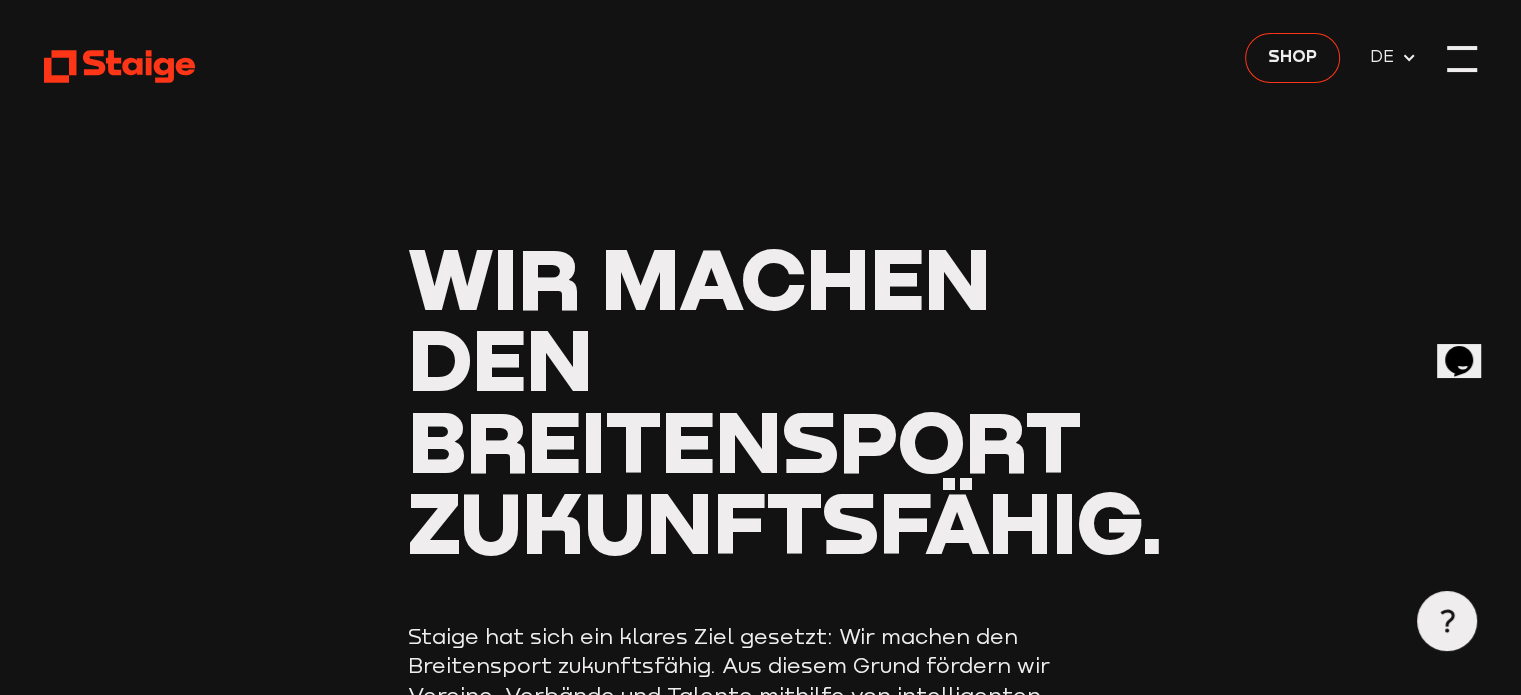 click at bounding box center (1462, 59) 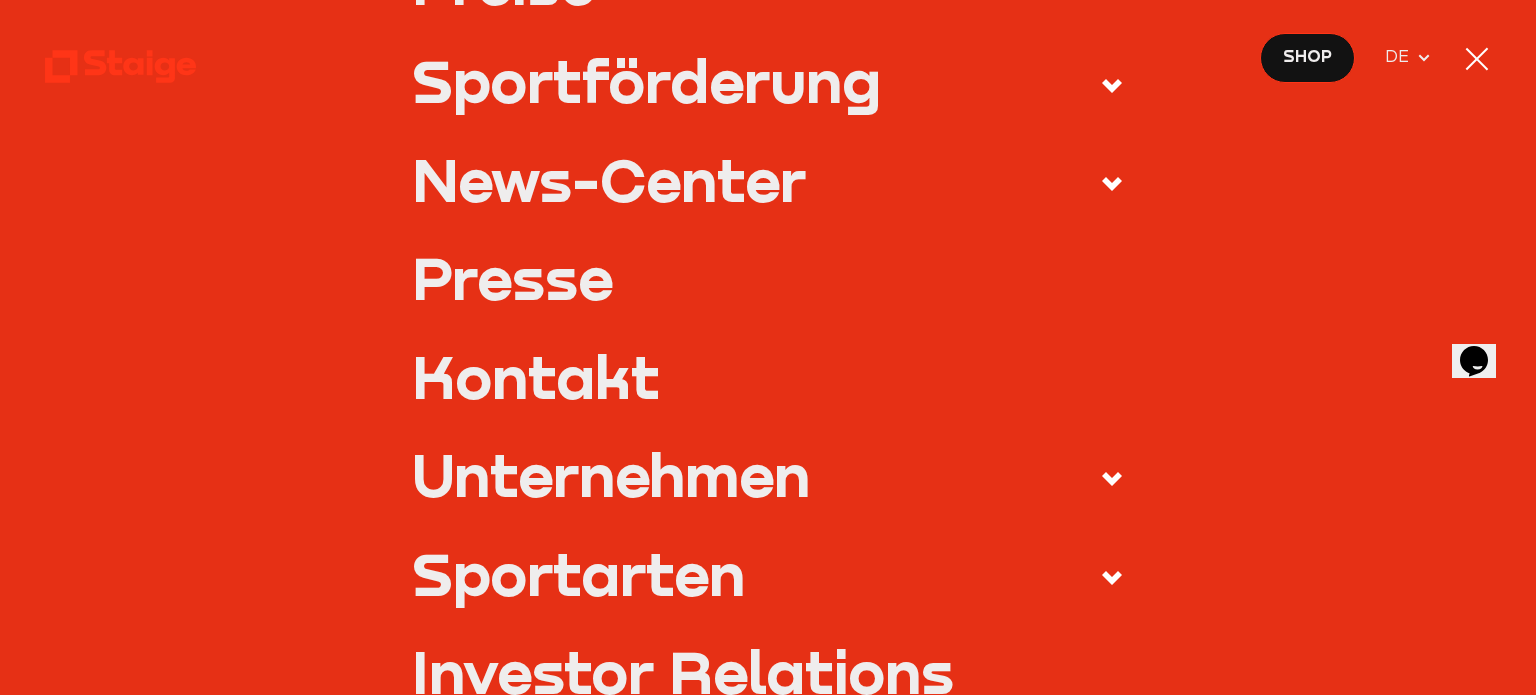 scroll, scrollTop: 600, scrollLeft: 0, axis: vertical 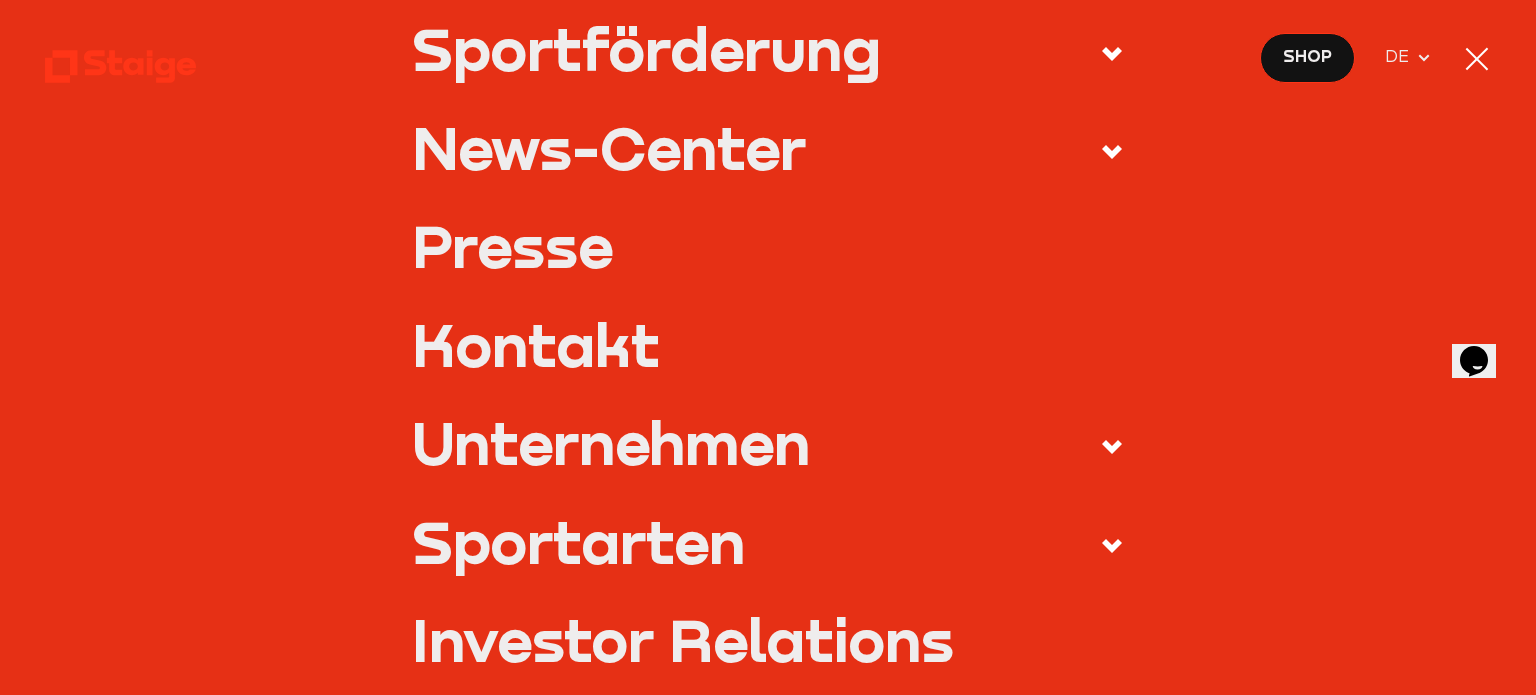 click on "Kontakt" at bounding box center [768, 344] 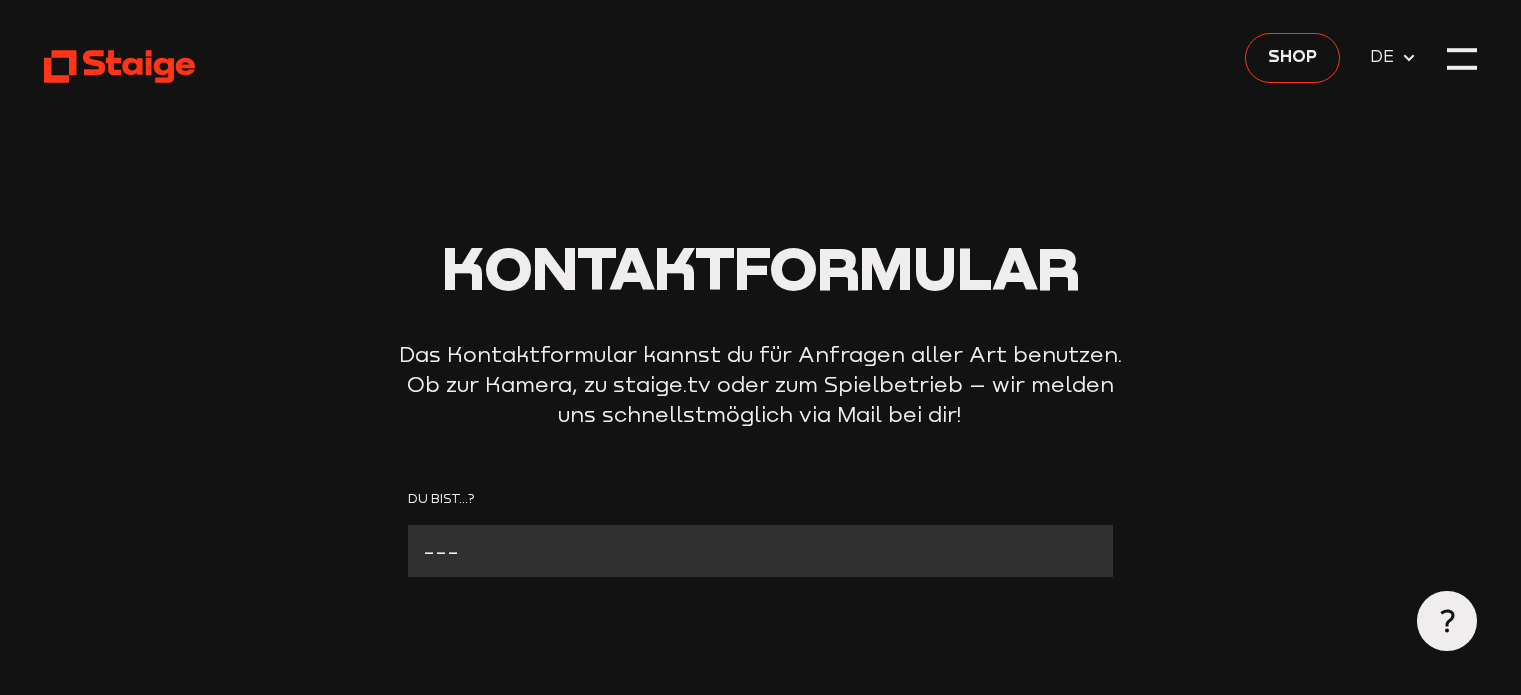 scroll, scrollTop: 0, scrollLeft: 0, axis: both 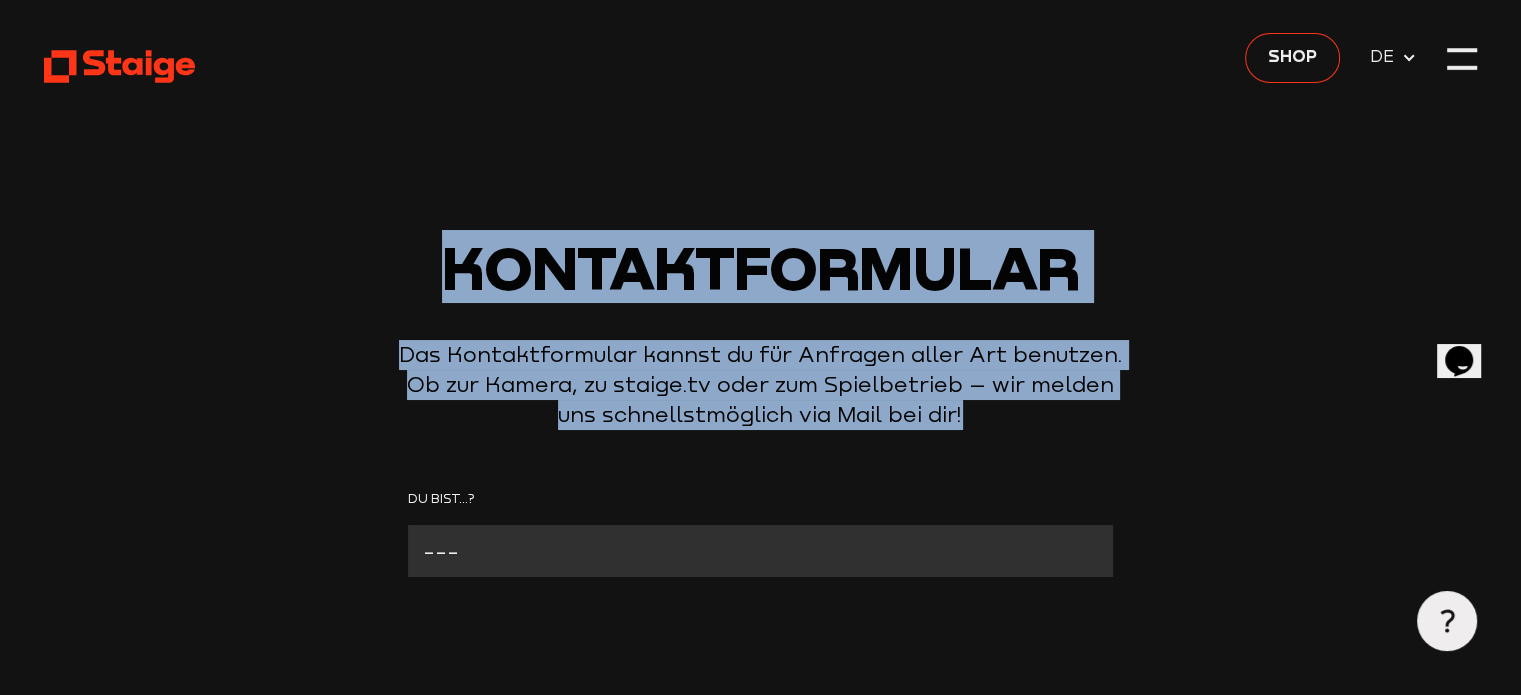 drag, startPoint x: 473, startPoint y: 271, endPoint x: 1028, endPoint y: 423, distance: 575.4381 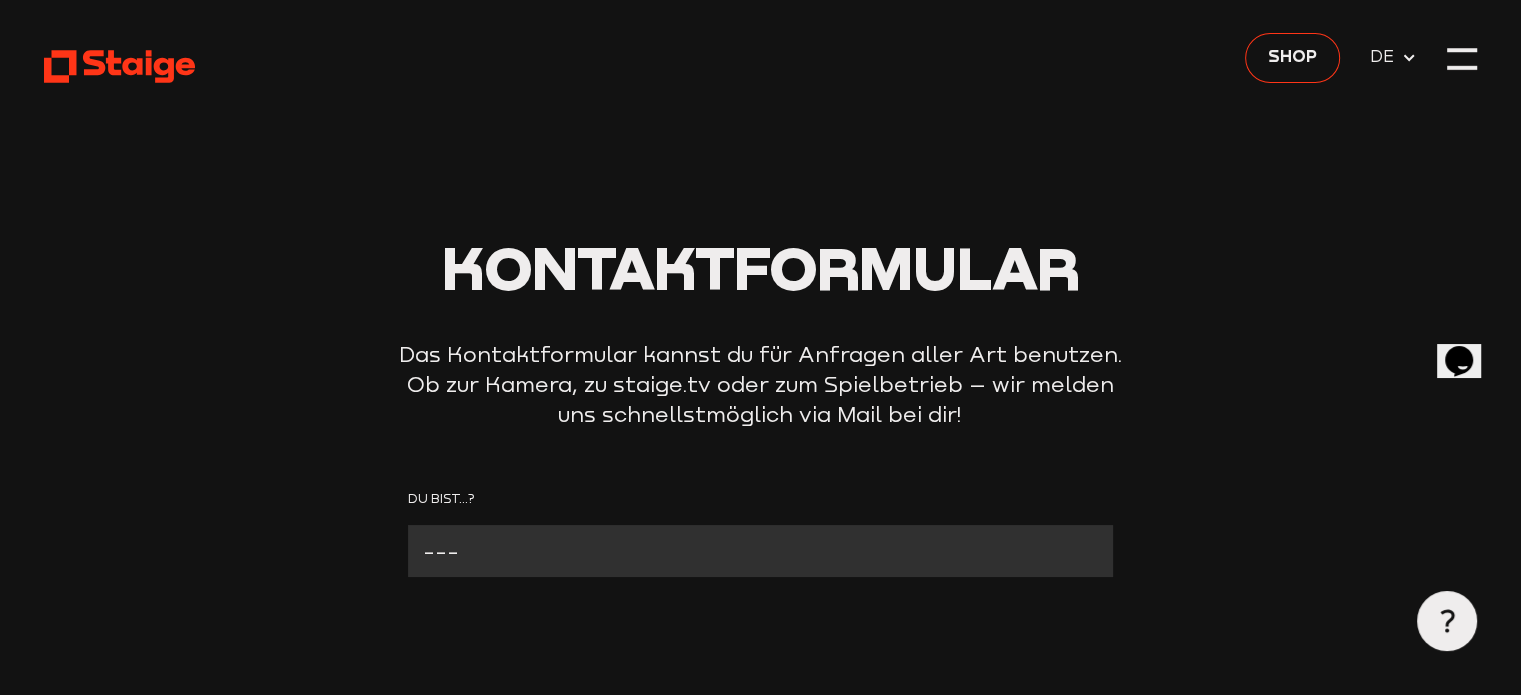 click 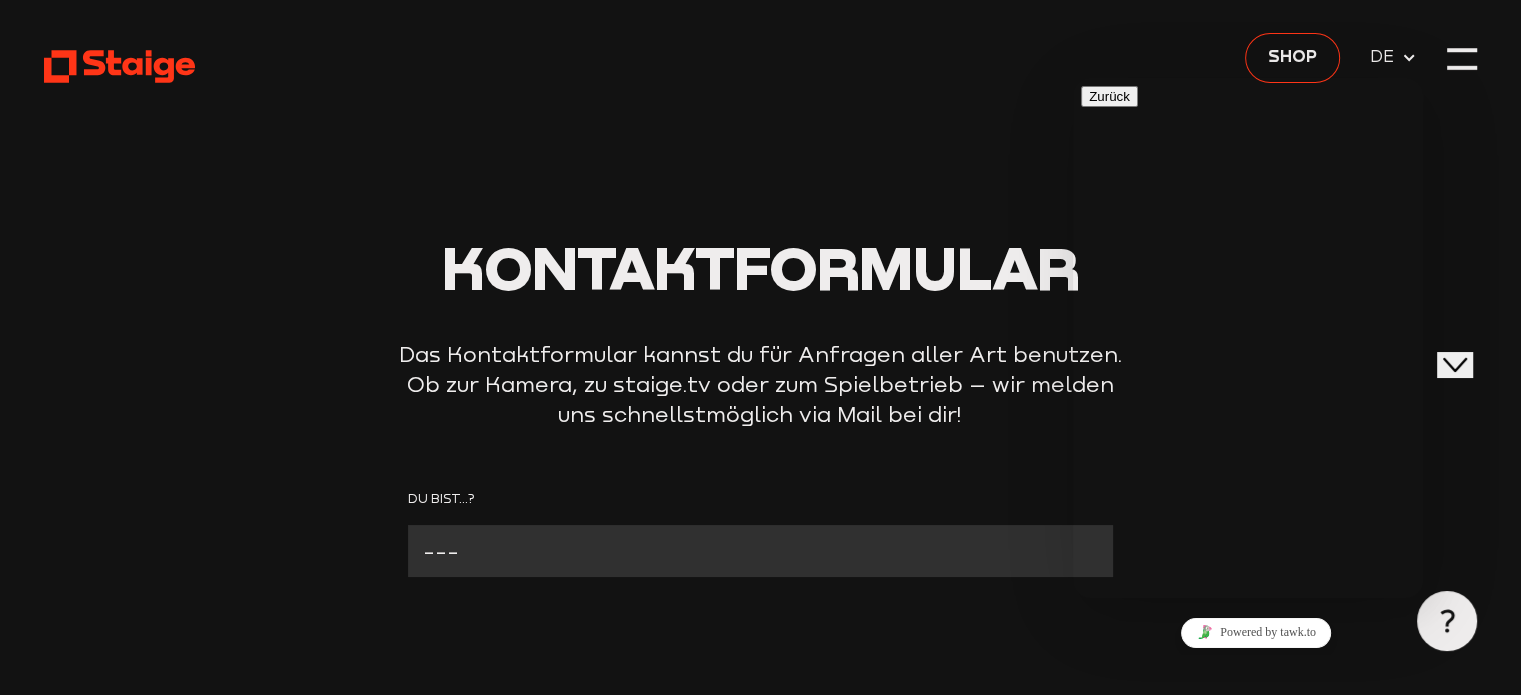 scroll, scrollTop: 180, scrollLeft: 0, axis: vertical 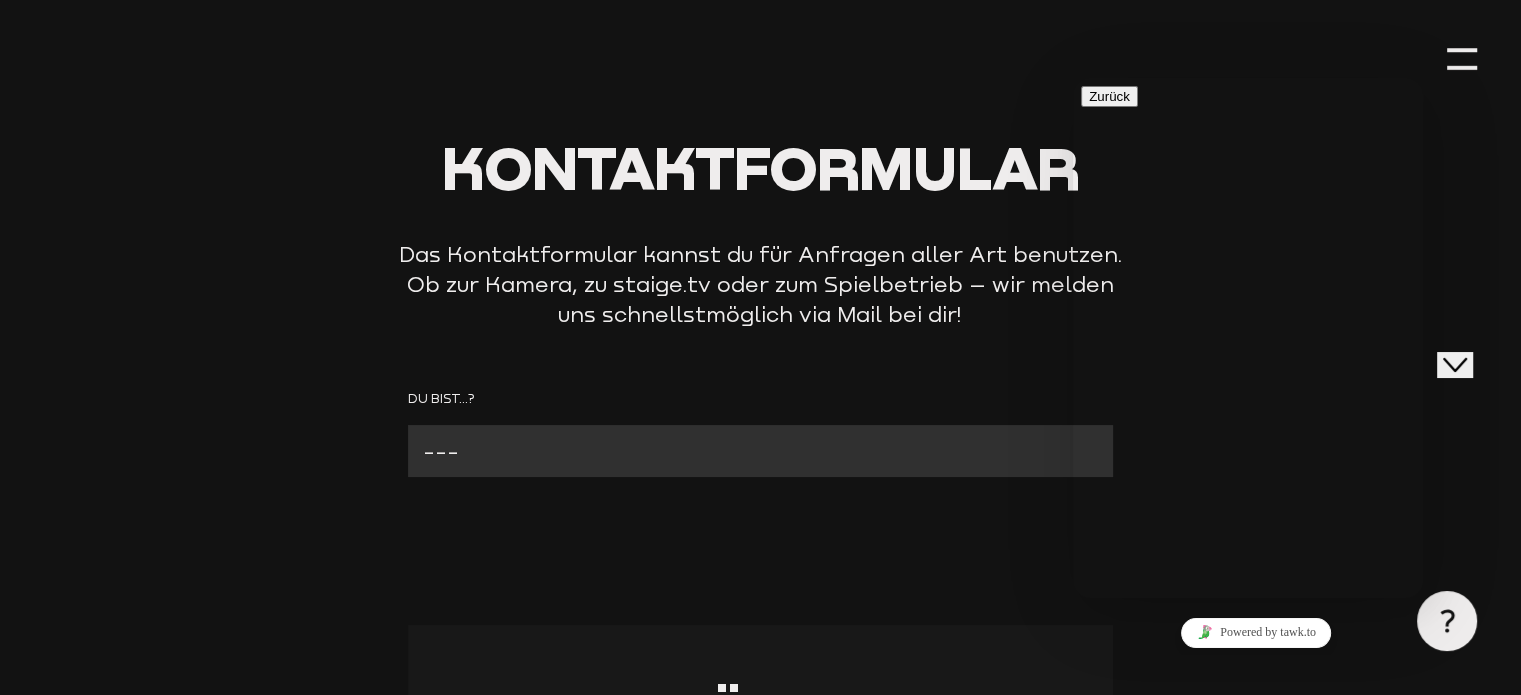 click at bounding box center (1089, 1558) 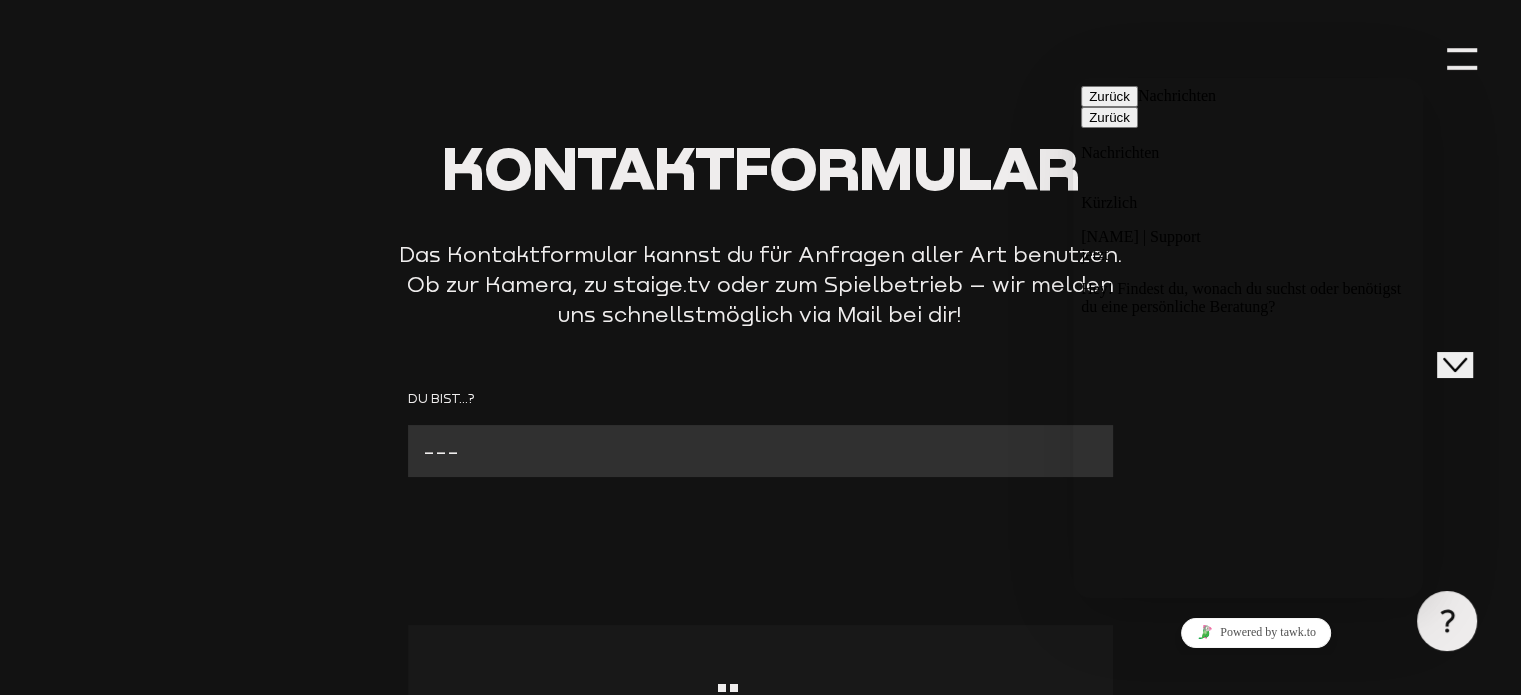 click at bounding box center [1089, 839] 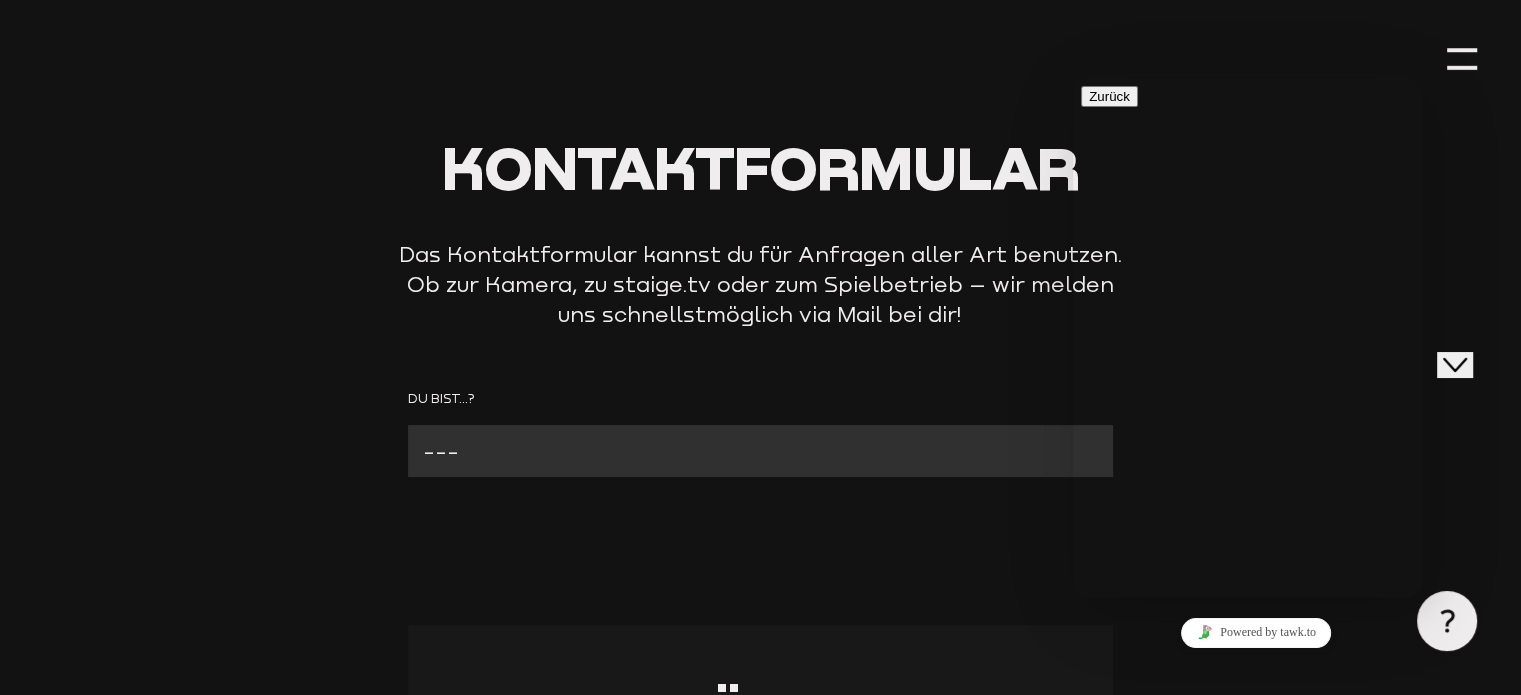 scroll, scrollTop: 0, scrollLeft: 0, axis: both 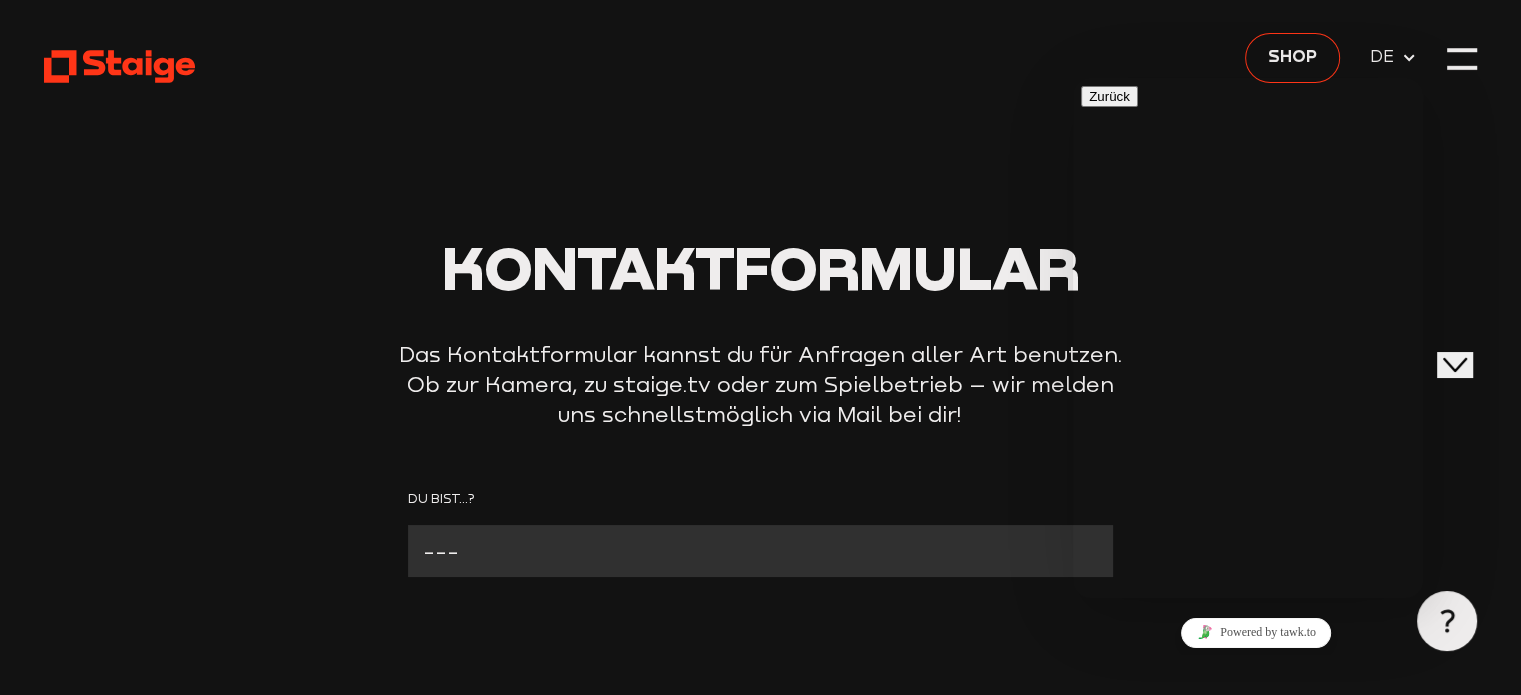 drag, startPoint x: 1120, startPoint y: 158, endPoint x: 1374, endPoint y: 204, distance: 258.13174 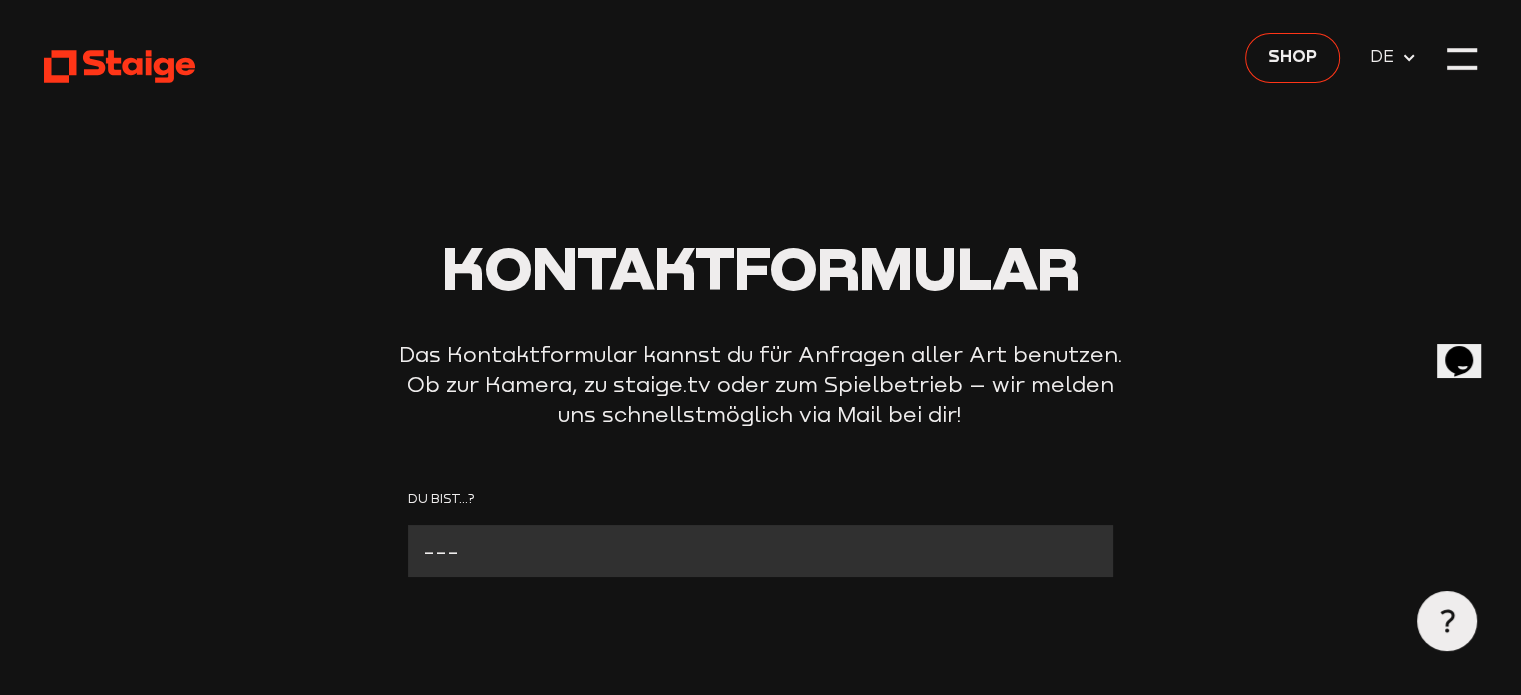 click 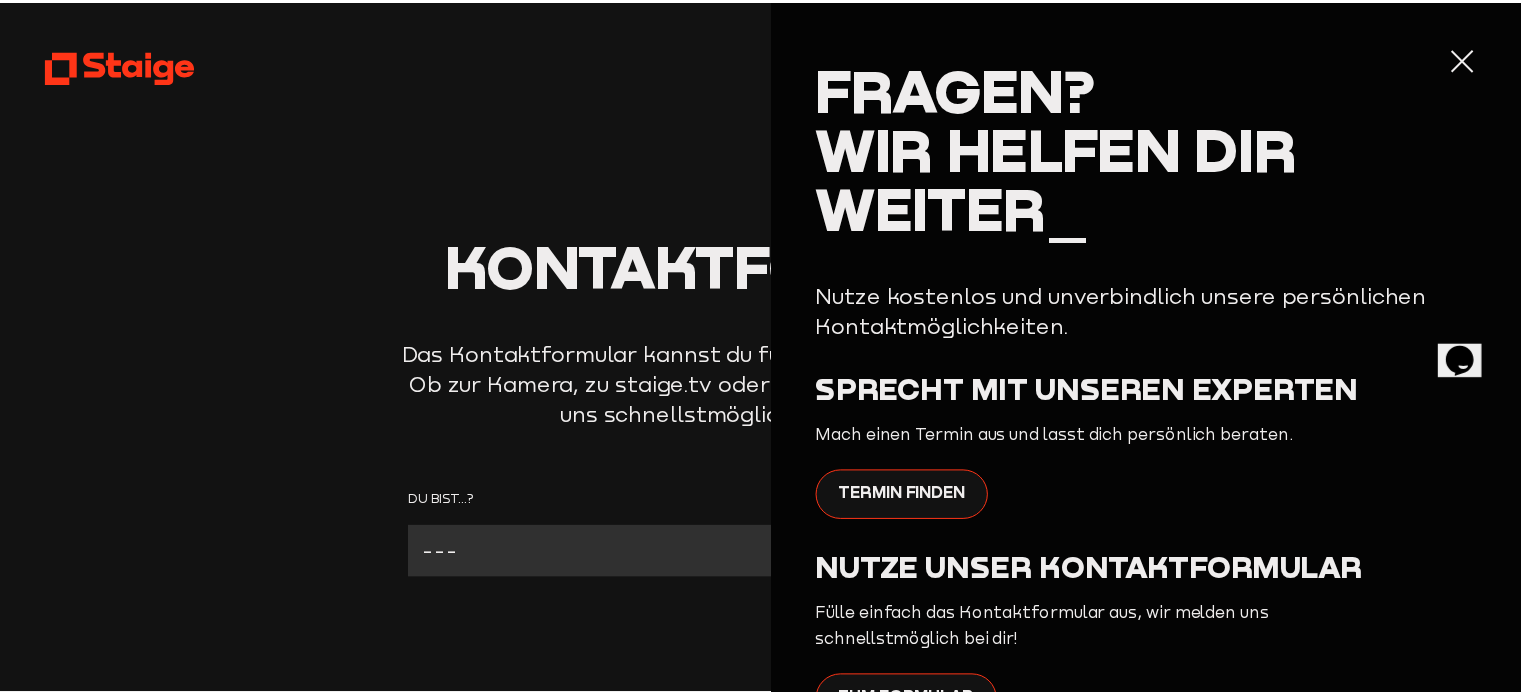 scroll, scrollTop: 0, scrollLeft: 0, axis: both 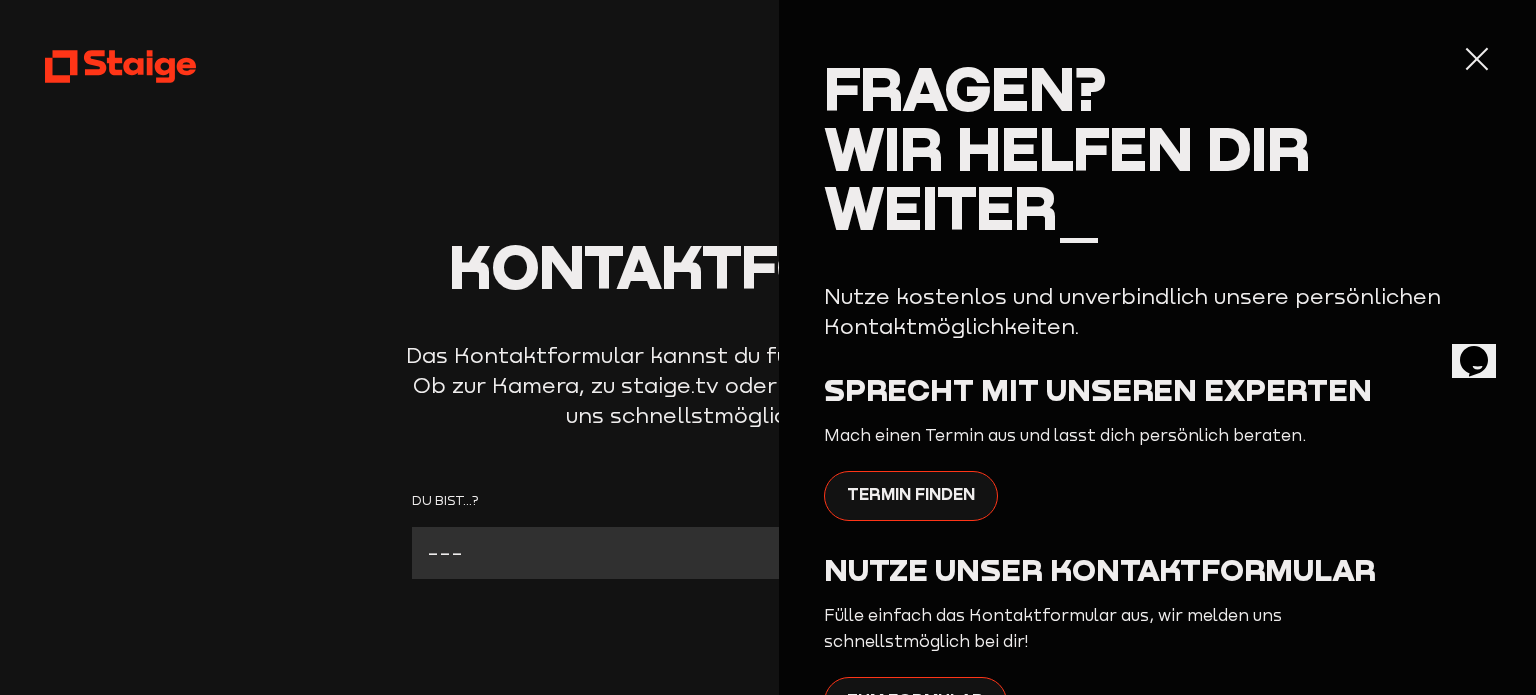 click at bounding box center [1477, 60] 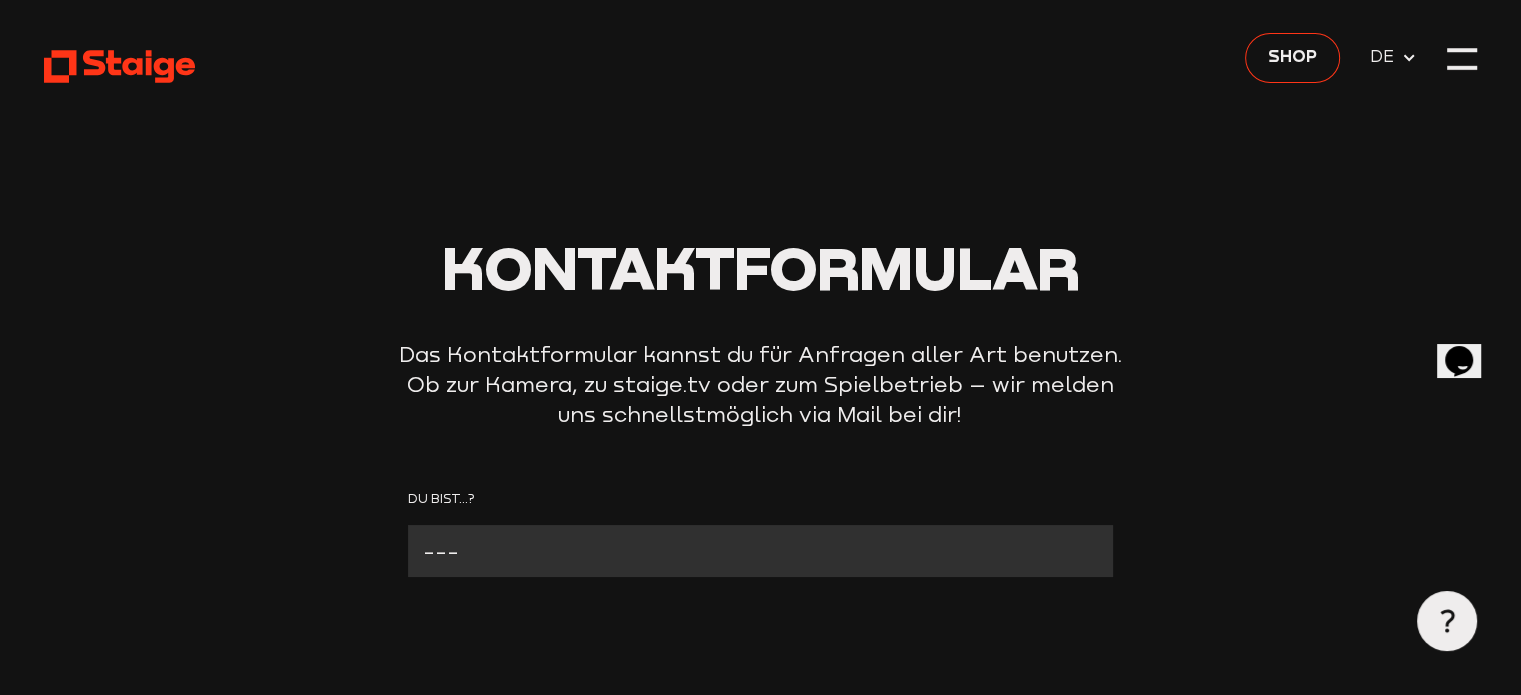click on "Kontaktformular
Das Kontaktformular kannst du für Anfragen aller Art benutzen. Ob zur Kamera, zu staige.tv oder zum Spielbetrieb – wir melden uns schnellstmöglich via Mail bei dir!
Du bist...? --- Verein mit Kamera Verein ohne Kamera Fan Andere
Grund der Kontaktaufnahme --- Problem mit der Kamera Wir benötigen technischen Support Bitte um Rückruf Anderer Grund (bitte angeben)
Vereinsname
Vorname
Nachname
E-Mail
Telefonnummer
Deine Nachricht
Abschicken
---" at bounding box center [760, 362] 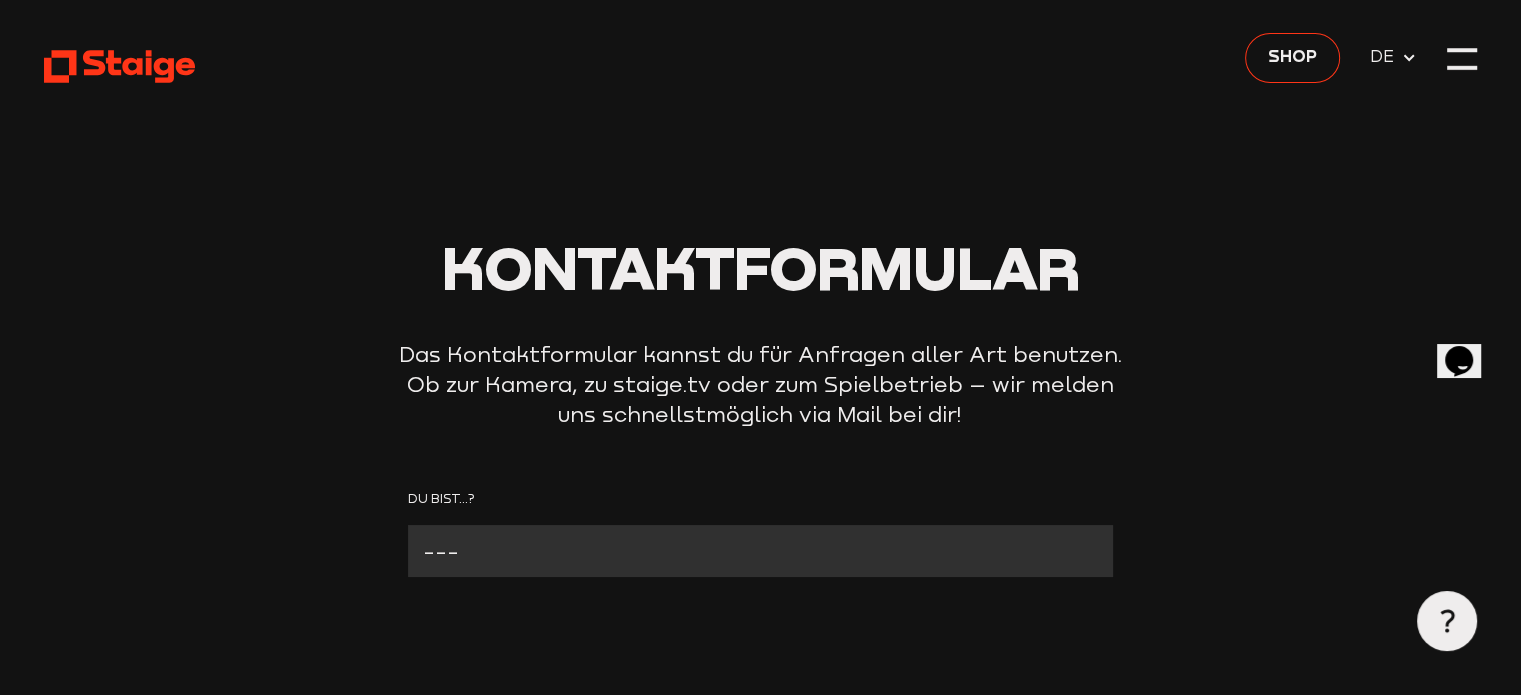 click 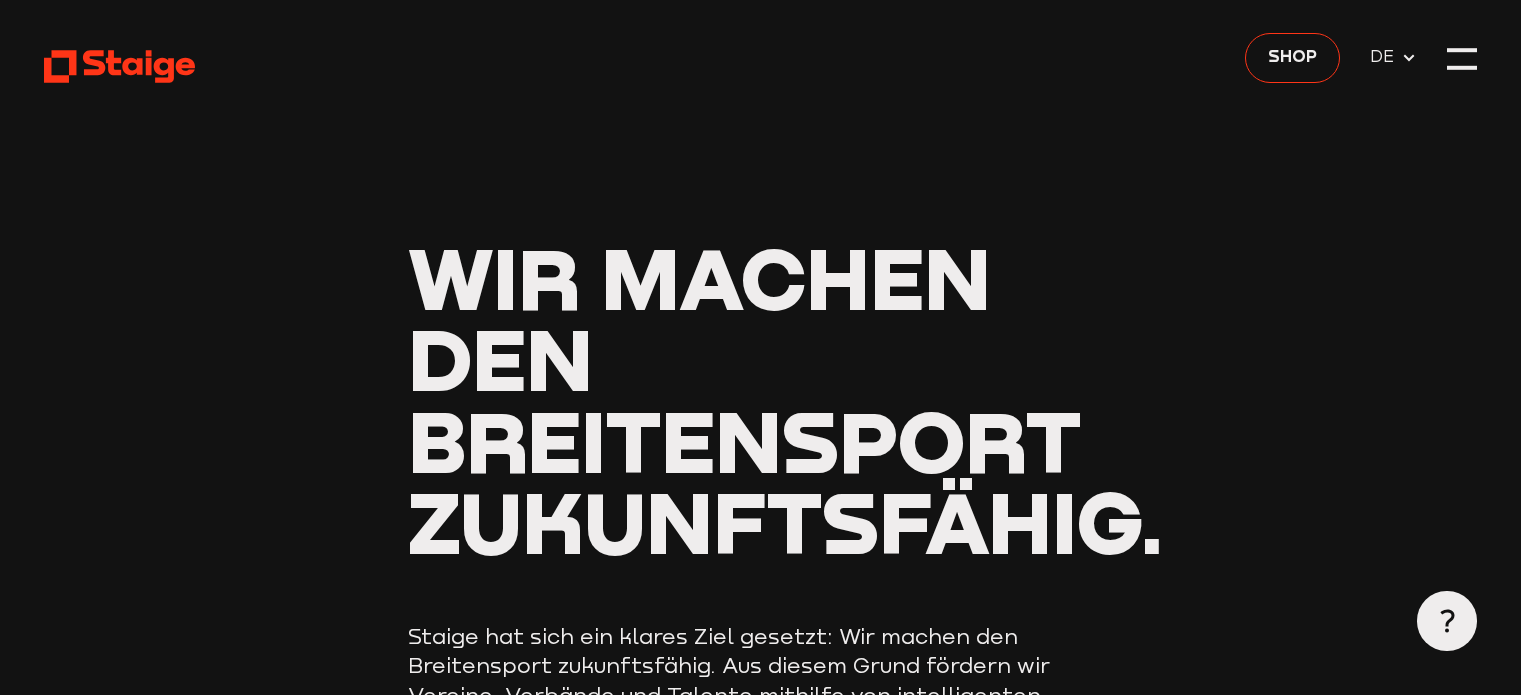 scroll, scrollTop: 0, scrollLeft: 0, axis: both 